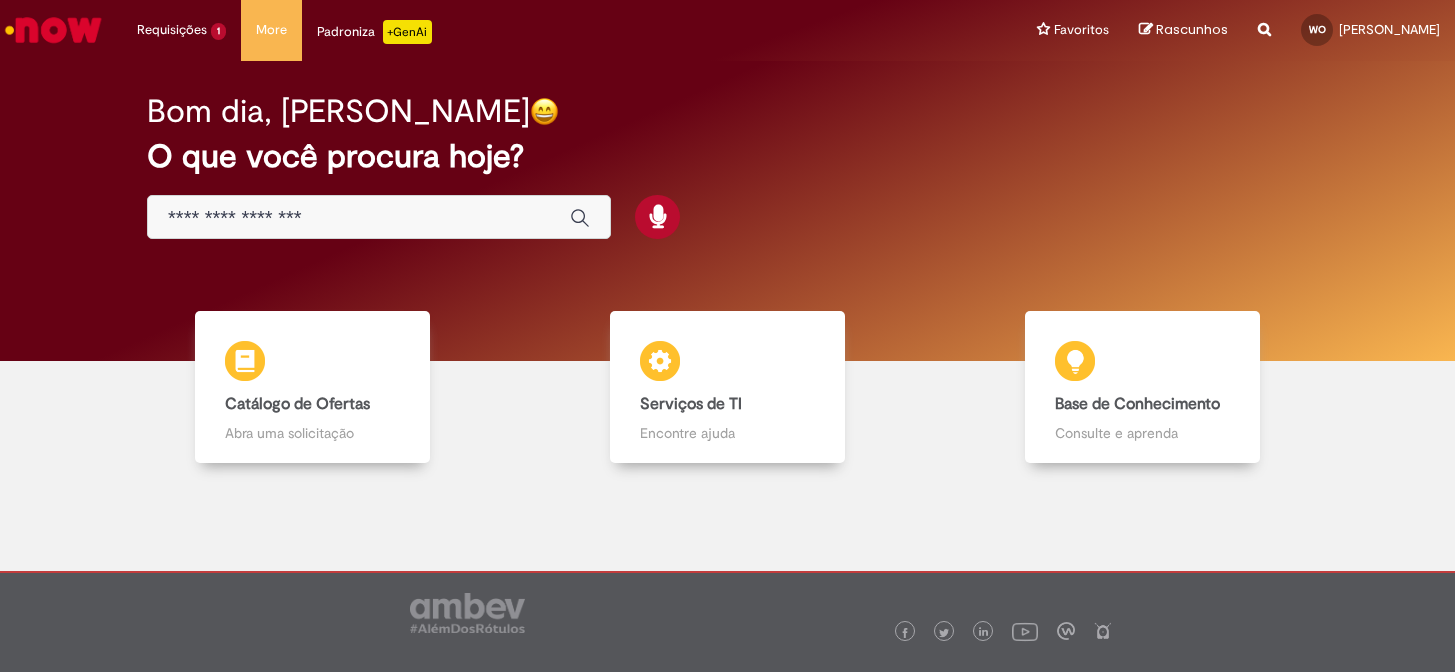 scroll, scrollTop: 0, scrollLeft: 0, axis: both 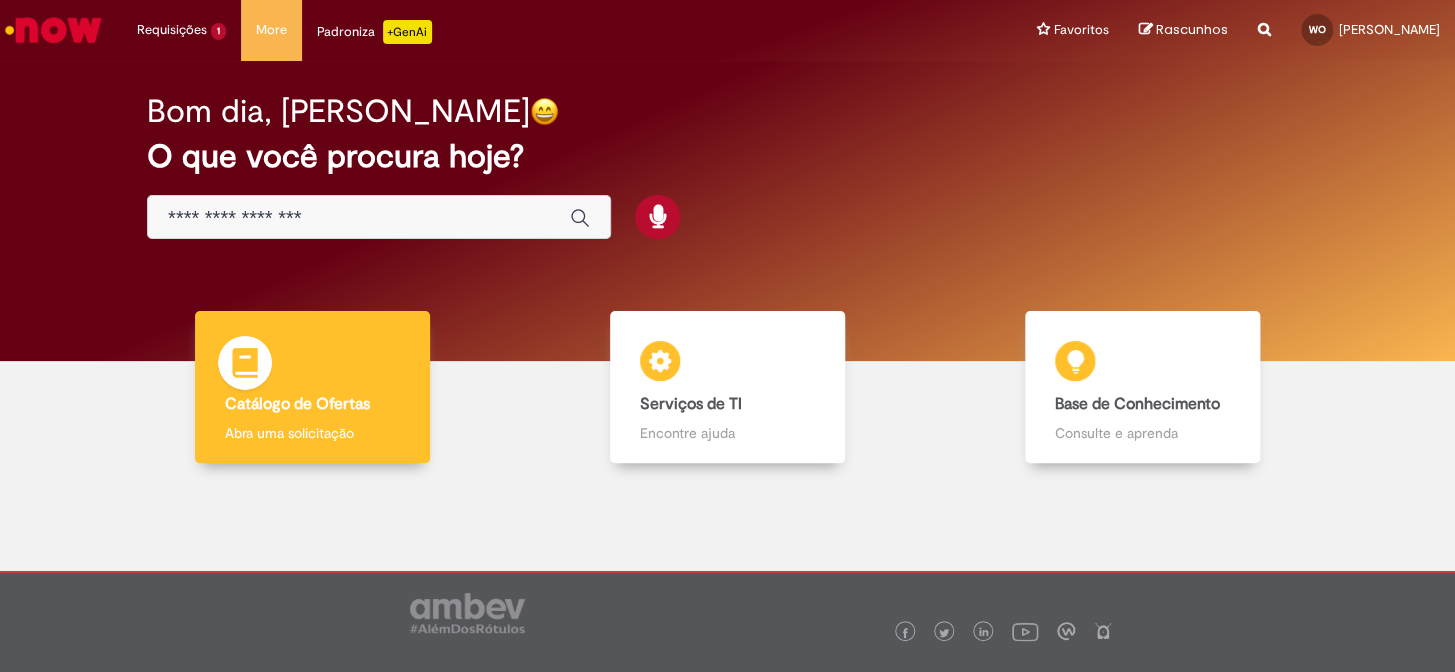 click on "Catálogo de Ofertas
Catálogo de Ofertas
Abra uma solicitação" at bounding box center (312, 387) 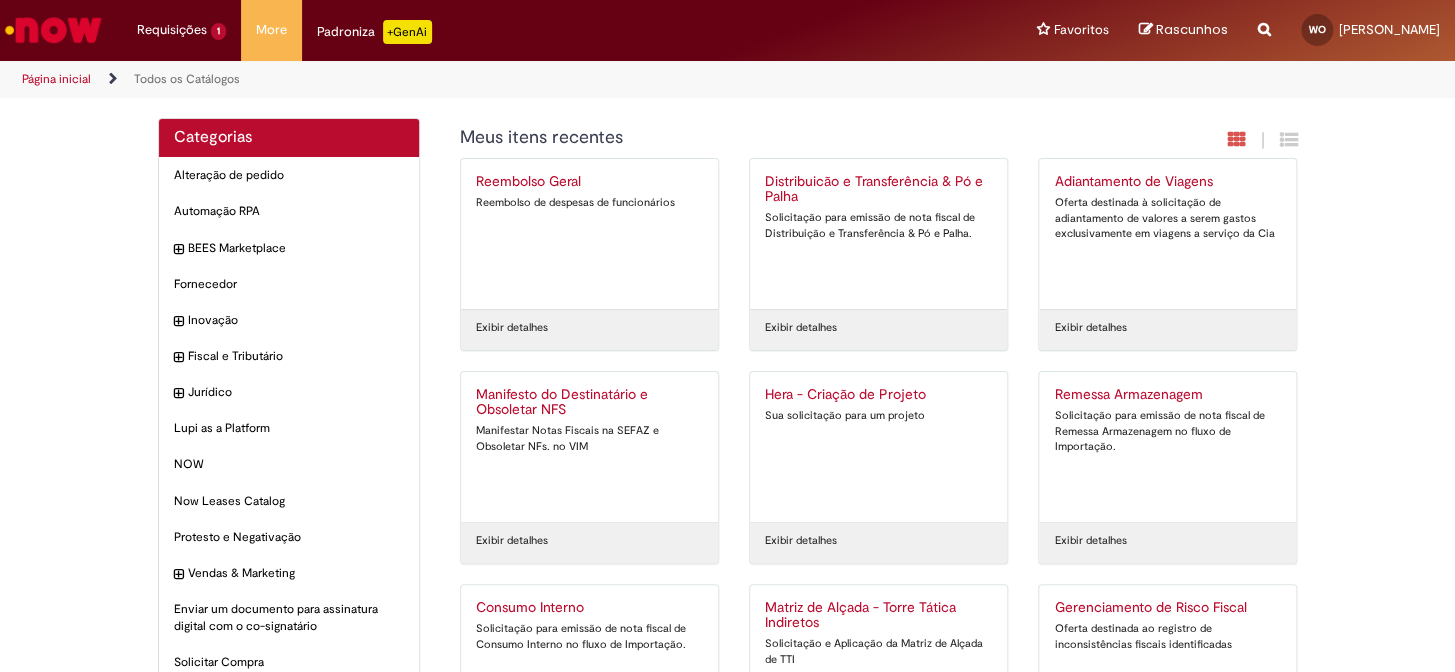 click on "Distribuicão e Transferência & Pó e Palha
Solicitação para emissão de nota fiscal de Distribuição e Transferência  & Pó e Palha." at bounding box center [878, 234] 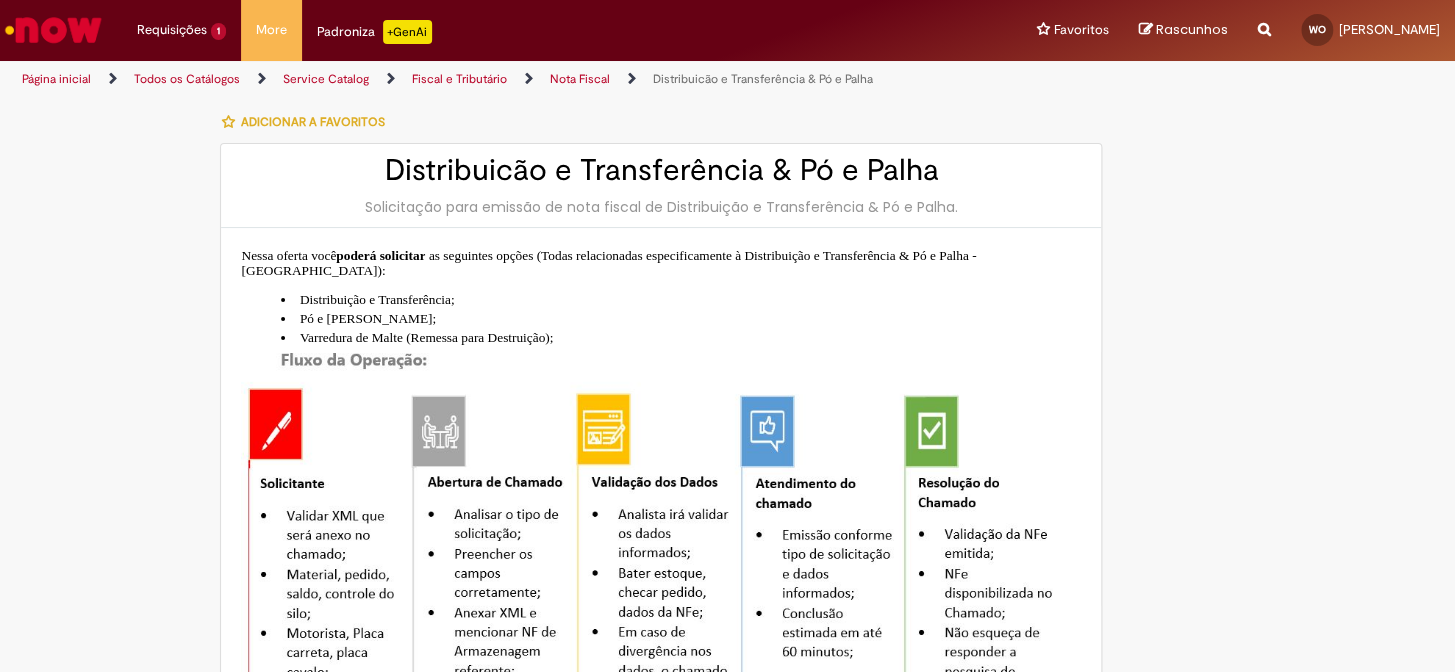 type on "**********" 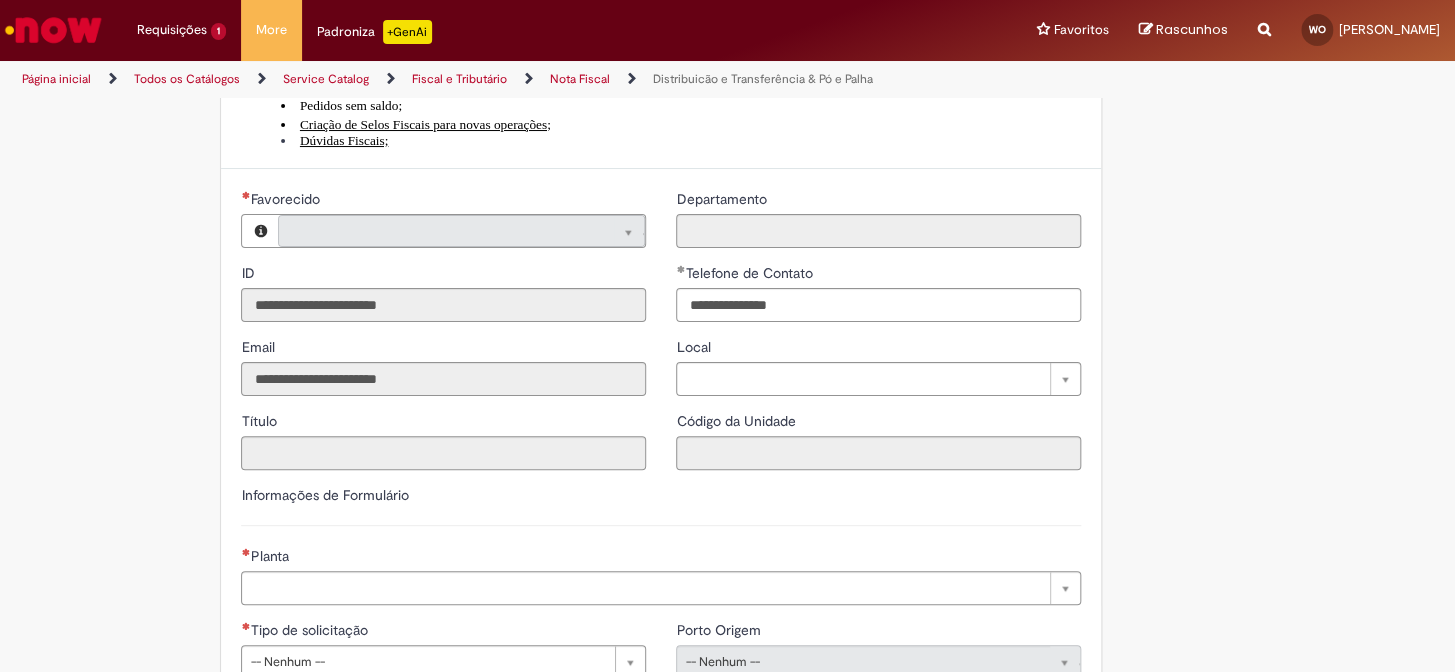type on "**********" 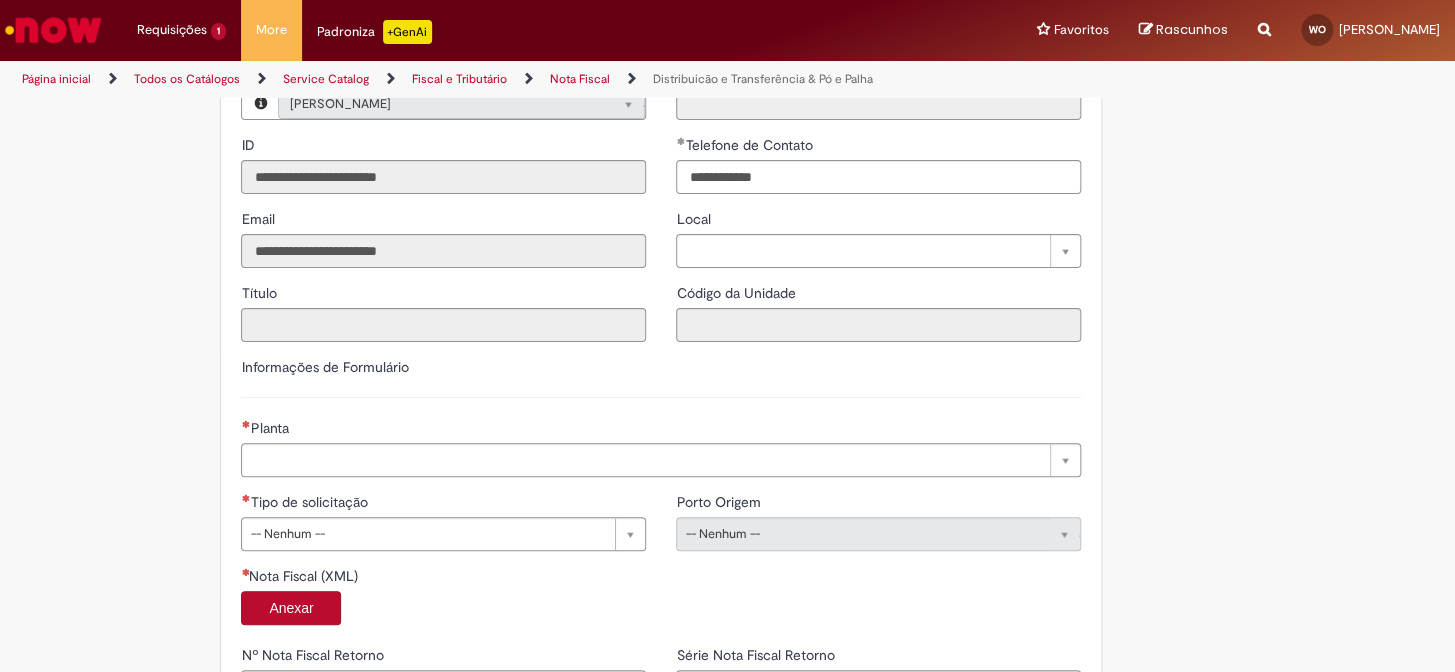 type on "**********" 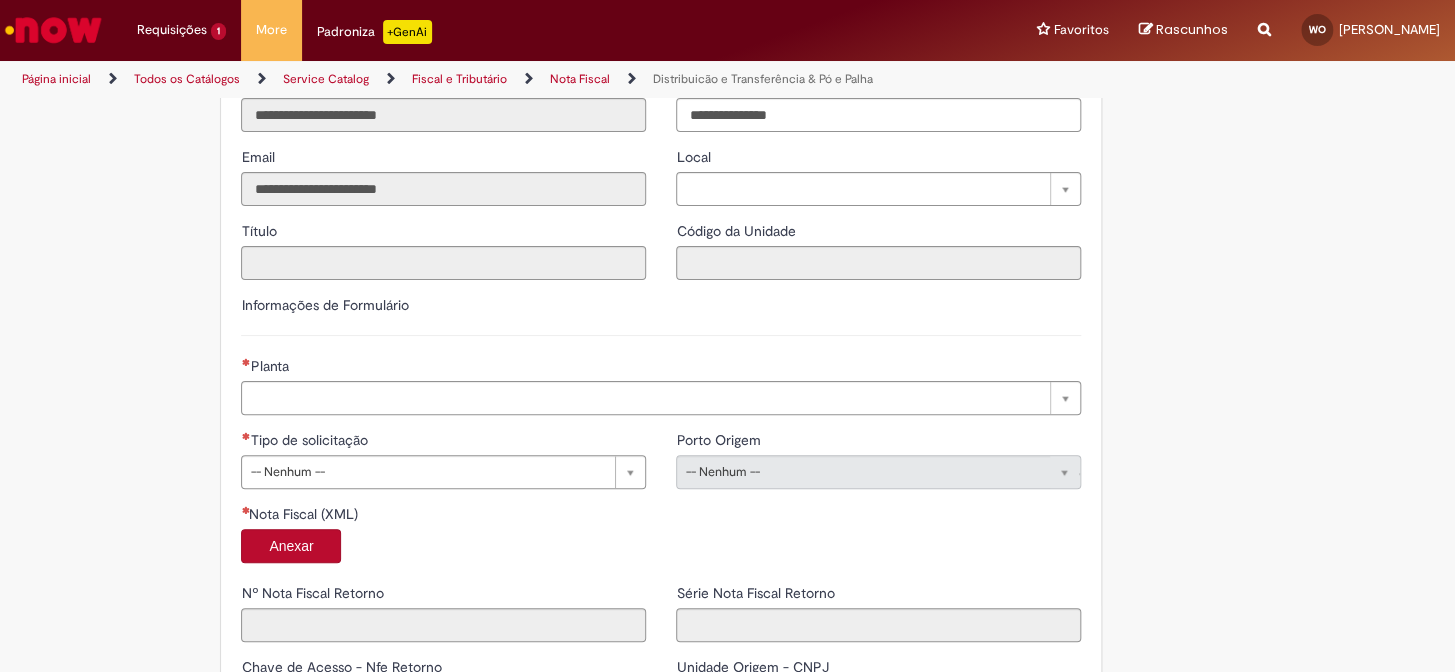 scroll, scrollTop: 1090, scrollLeft: 0, axis: vertical 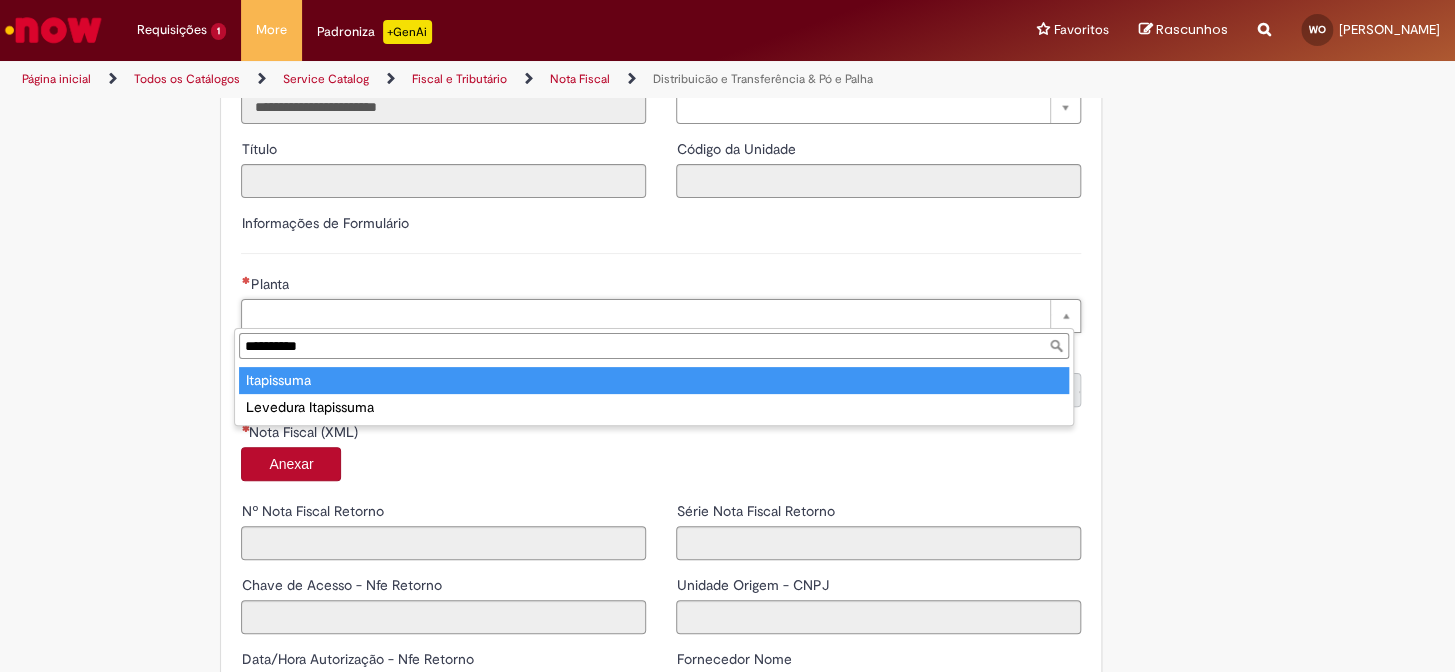 type on "**********" 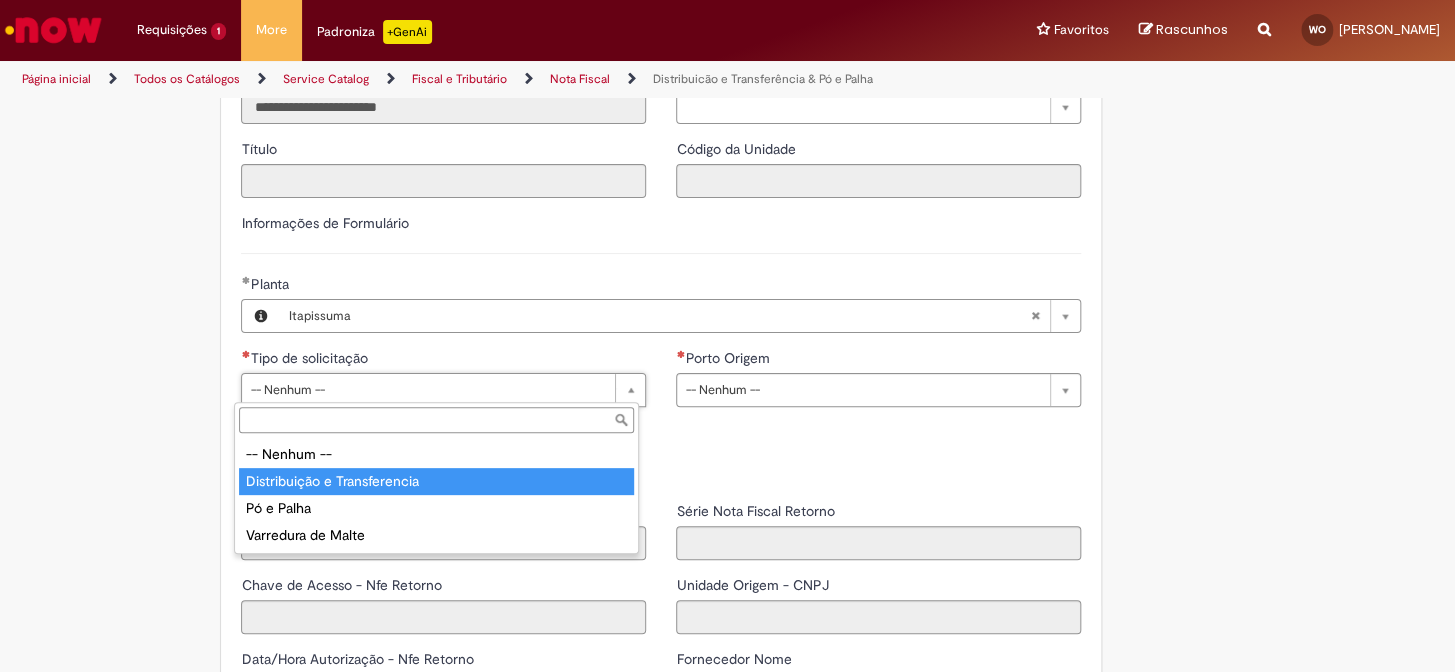 type on "**********" 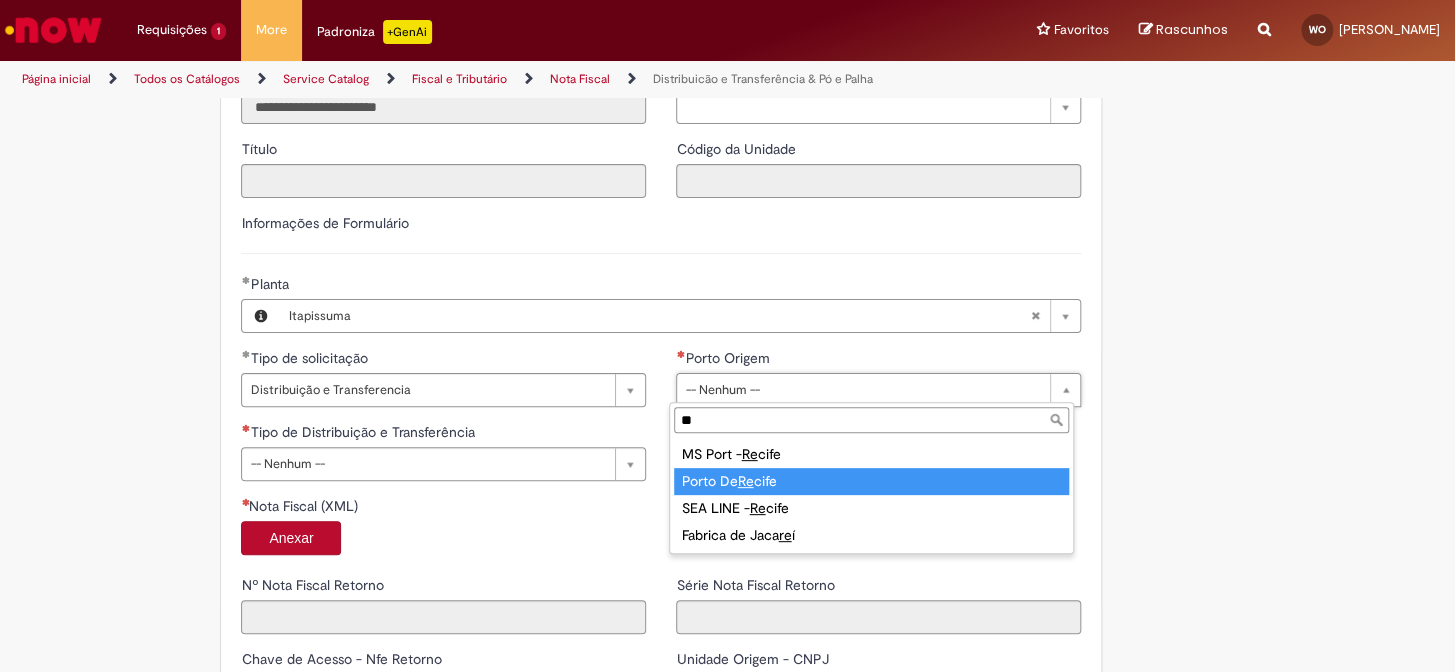 type on "**" 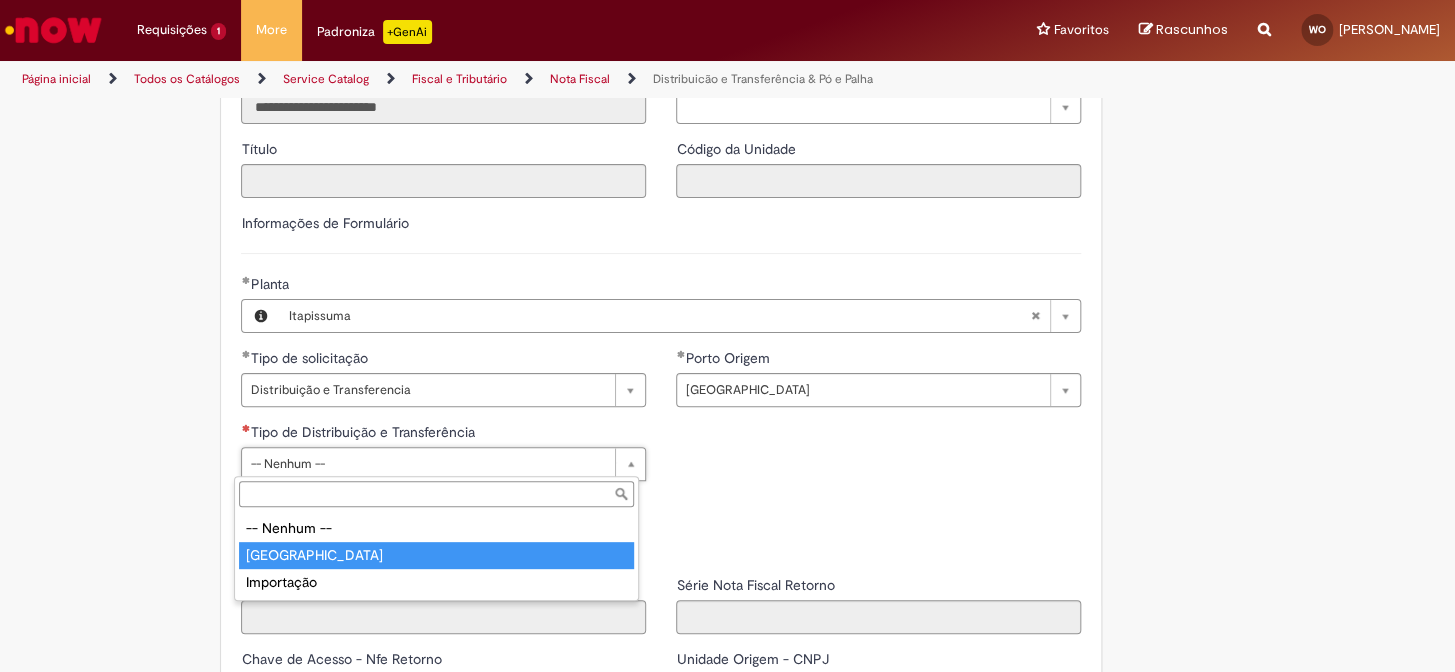drag, startPoint x: 340, startPoint y: 552, endPoint x: 290, endPoint y: 553, distance: 50.01 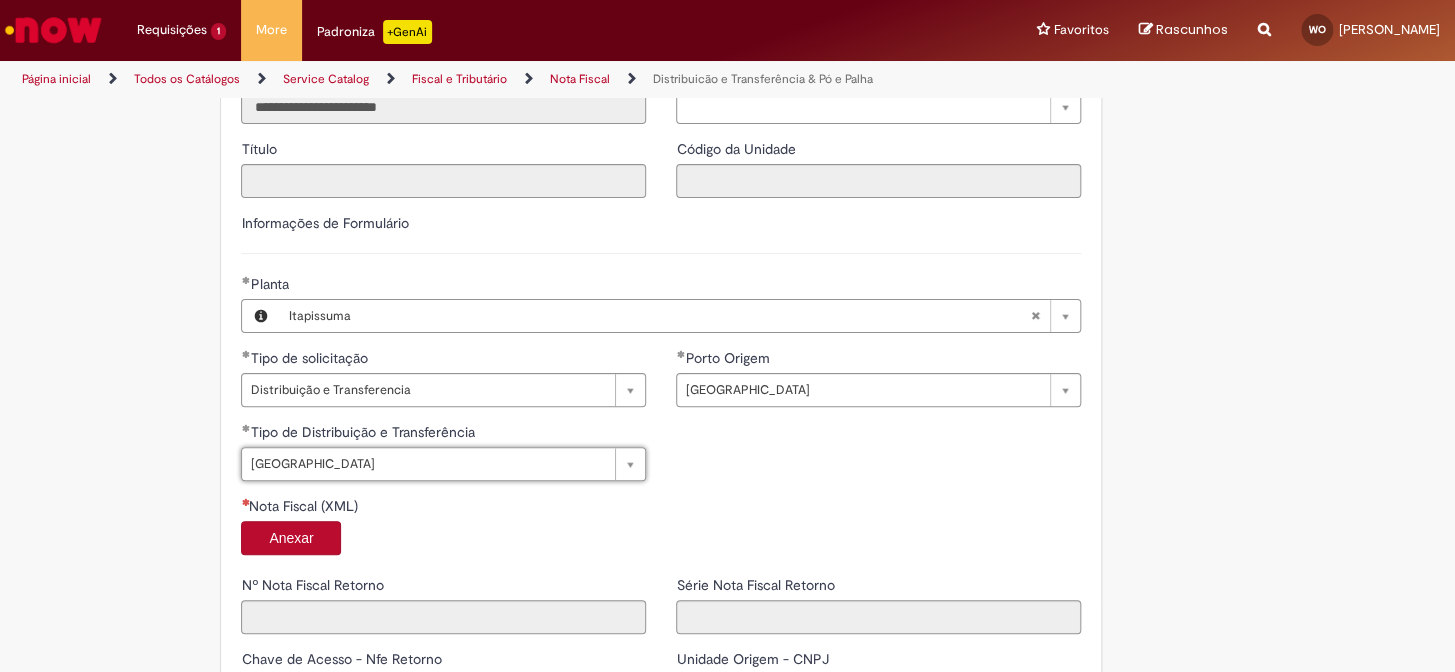 click on "Anexar" at bounding box center [291, 538] 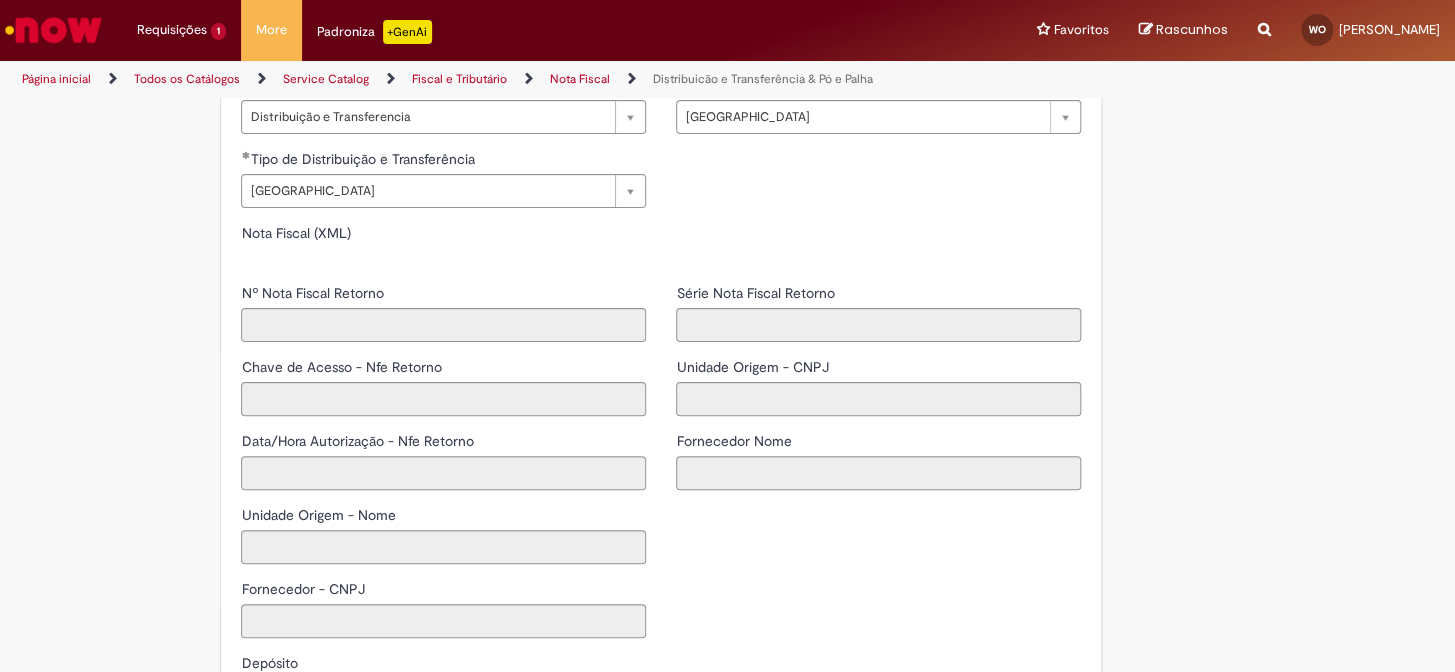 type on "*****" 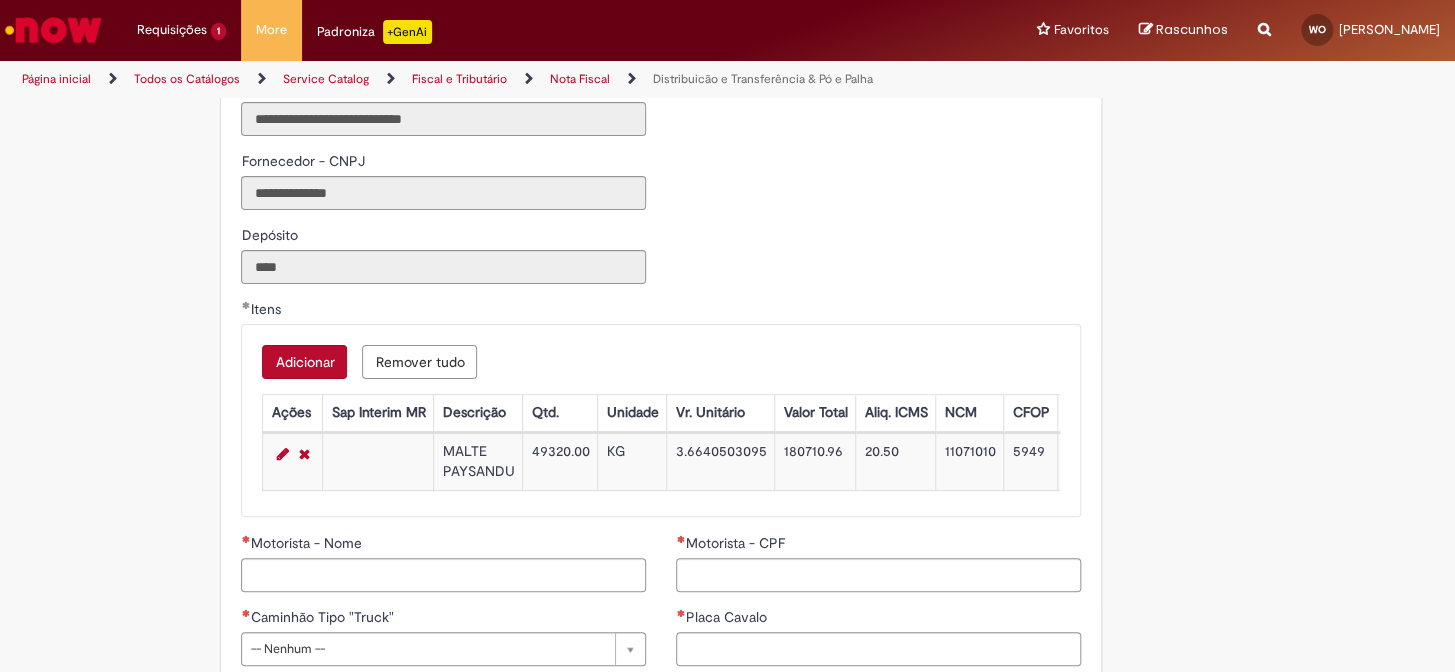 scroll, scrollTop: 2043, scrollLeft: 0, axis: vertical 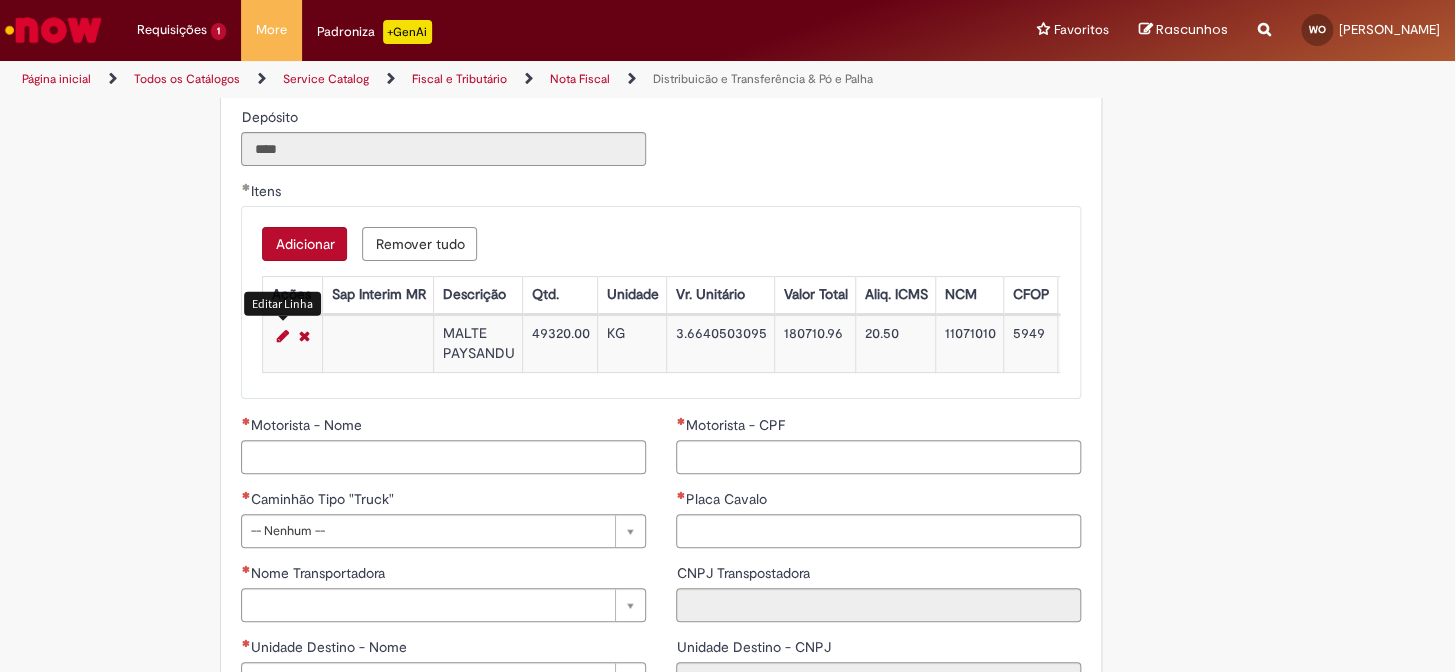 click at bounding box center [282, 336] 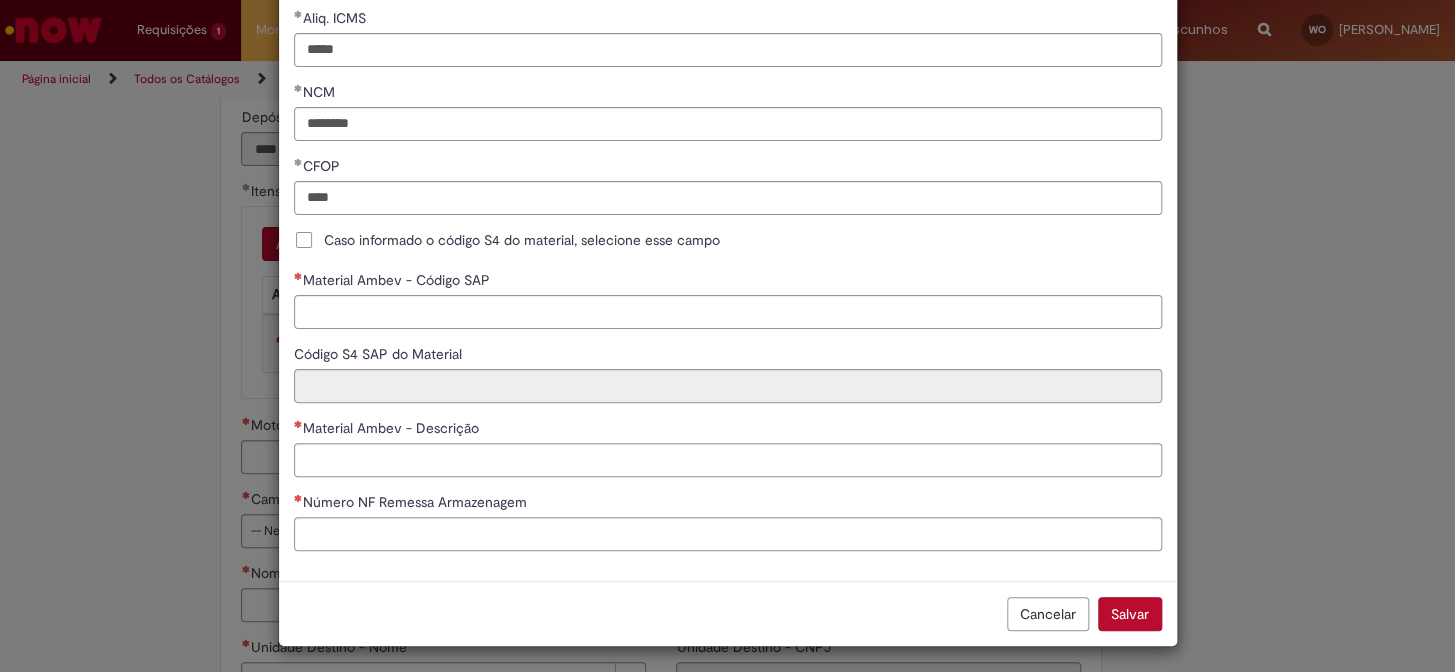 scroll, scrollTop: 469, scrollLeft: 0, axis: vertical 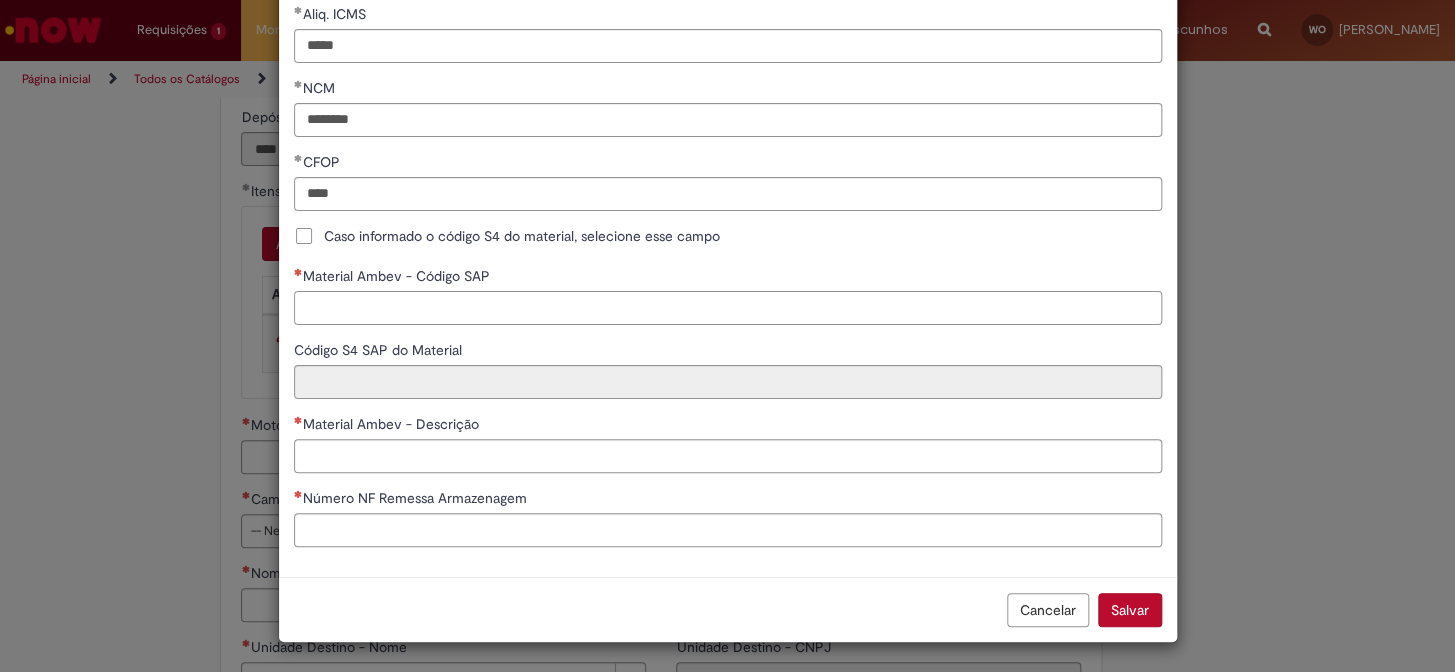 click on "Material Ambev - Código SAP" at bounding box center [728, 308] 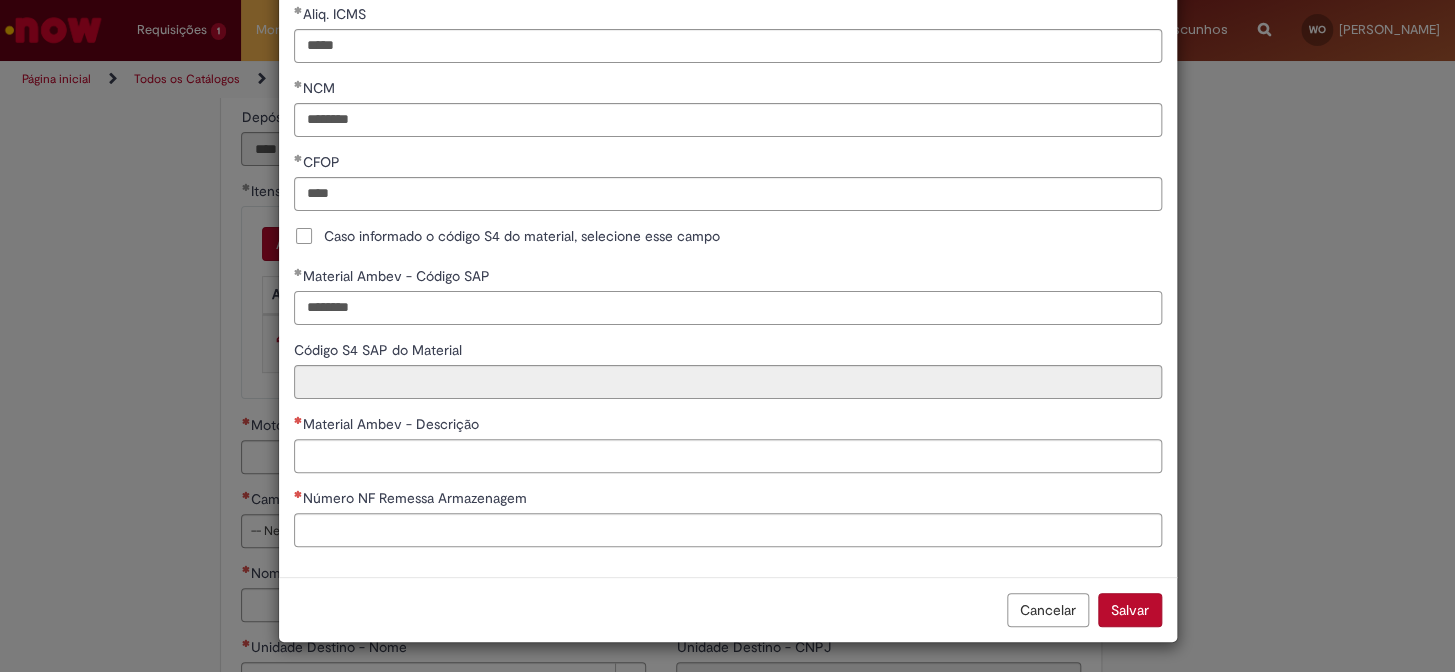 type on "********" 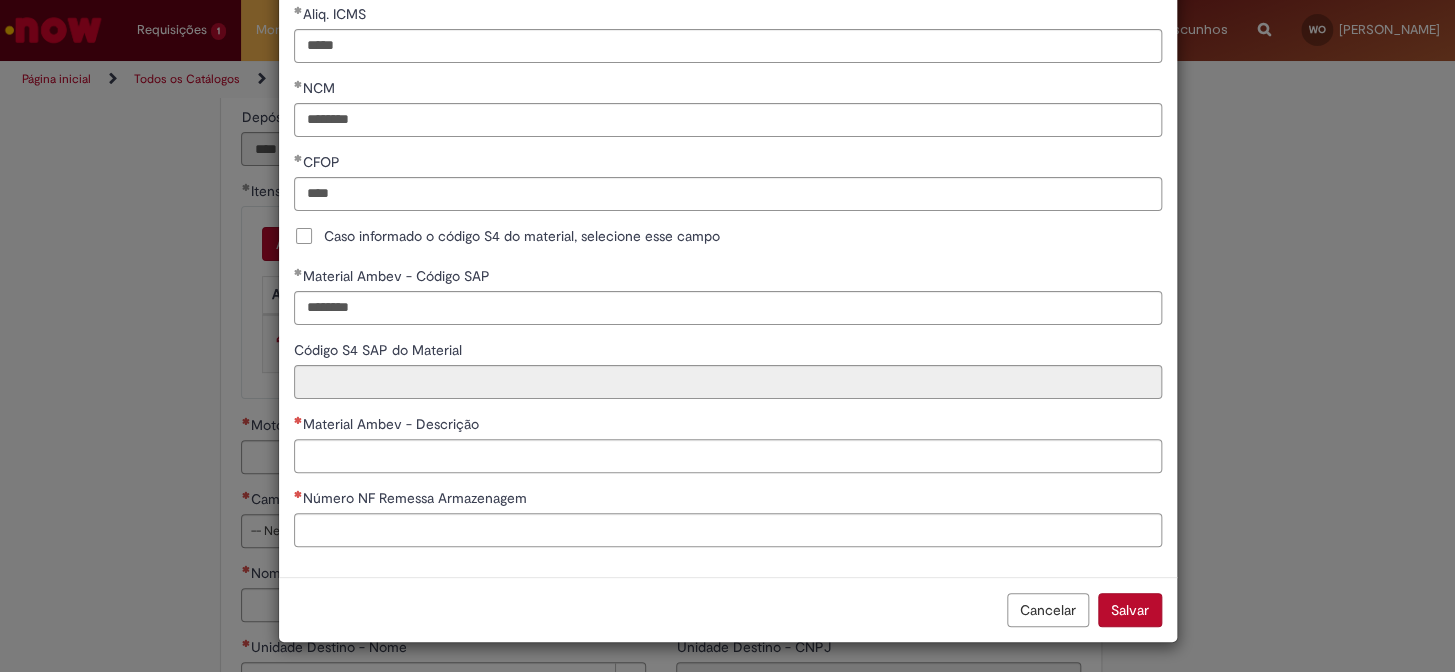 type on "**********" 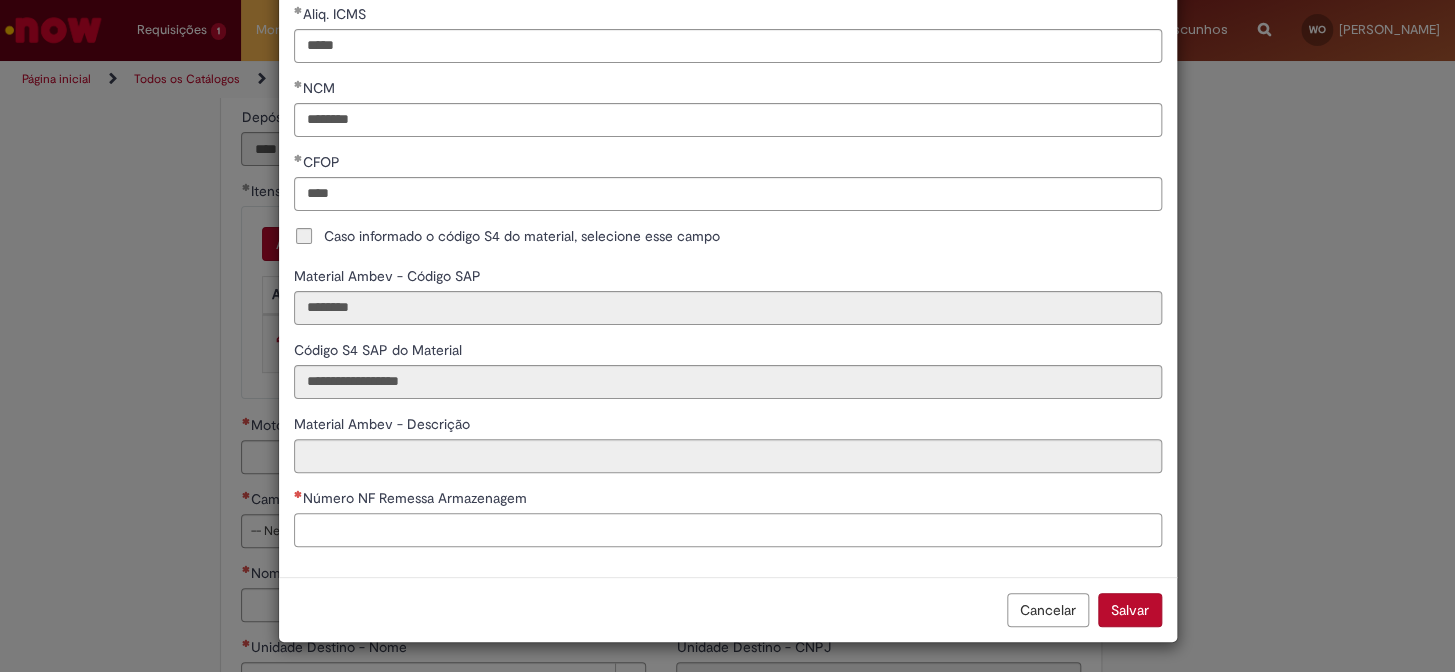 click on "Número NF Remessa Armazenagem" at bounding box center [728, 530] 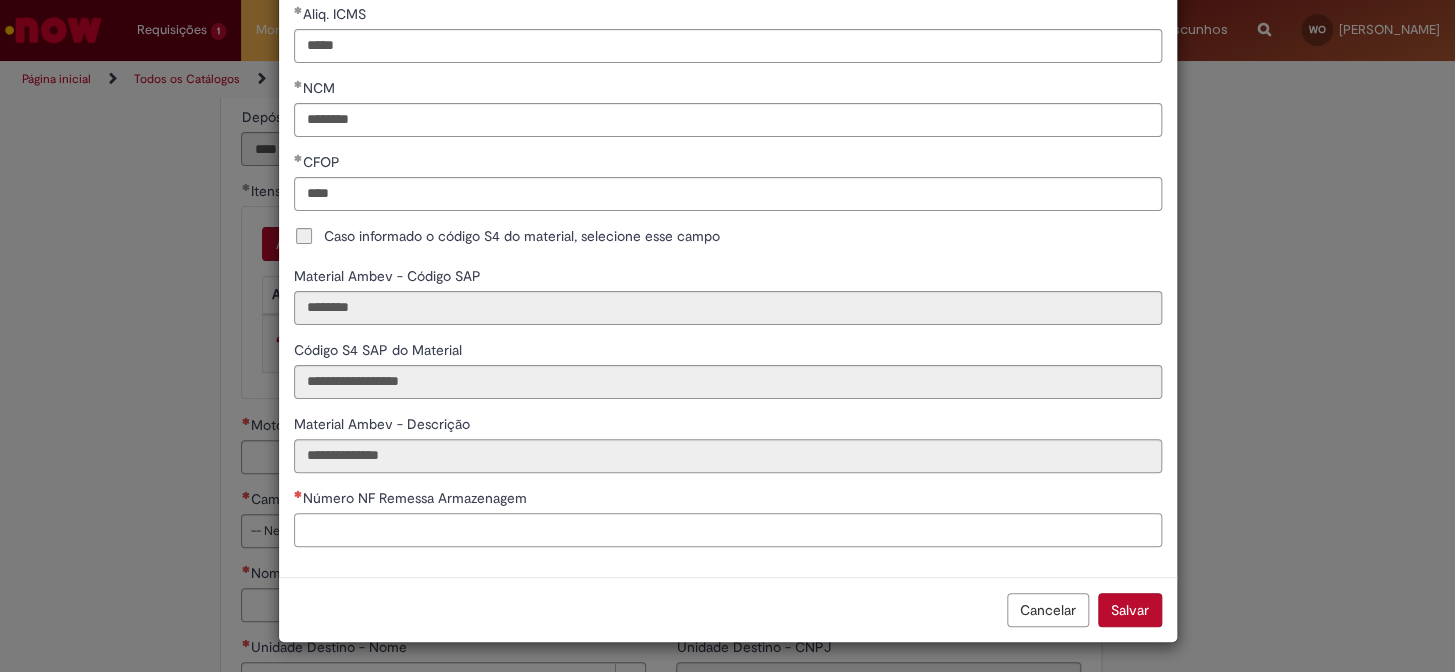 paste on "******" 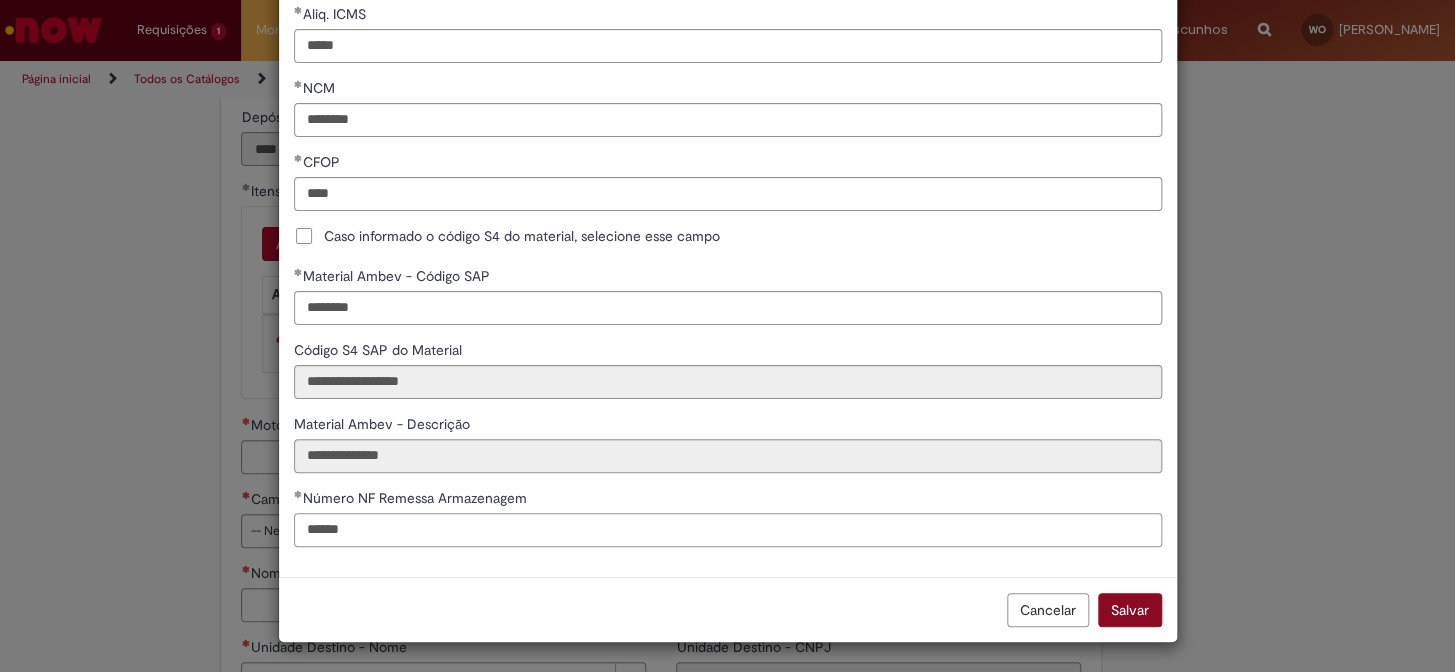type on "******" 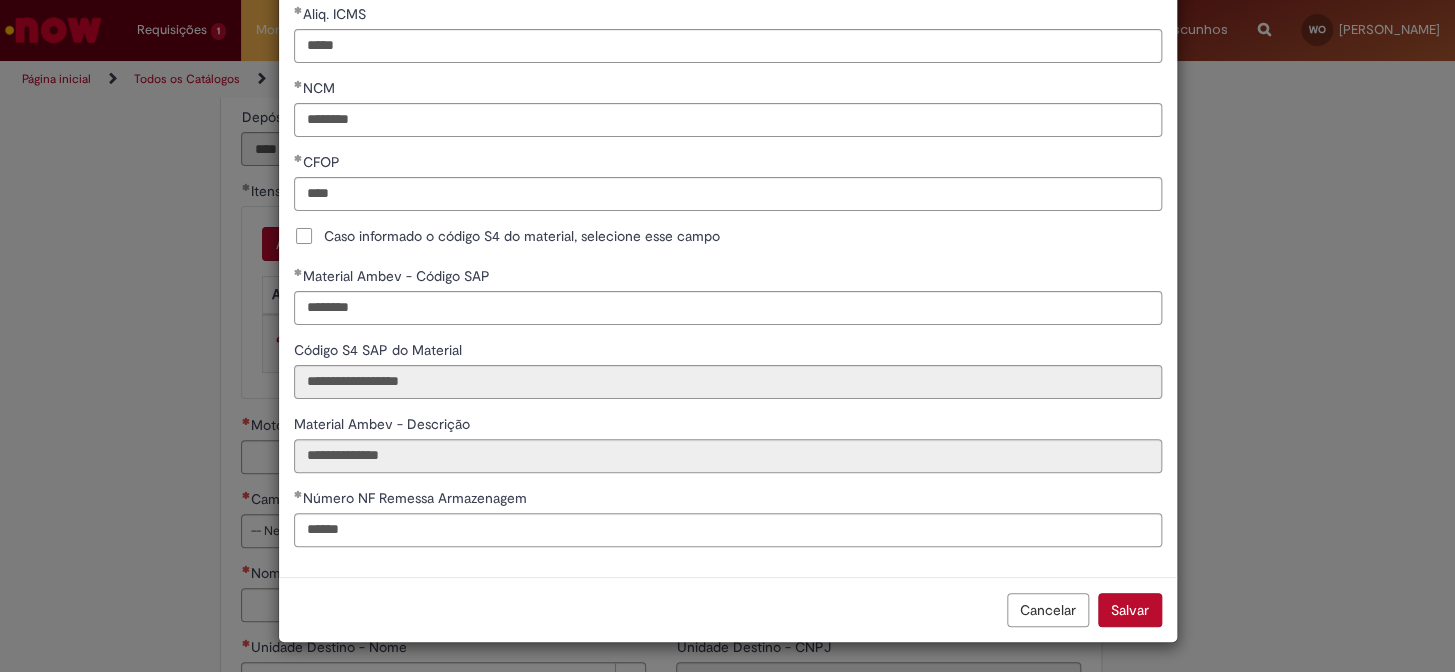 click on "Salvar" at bounding box center (1130, 610) 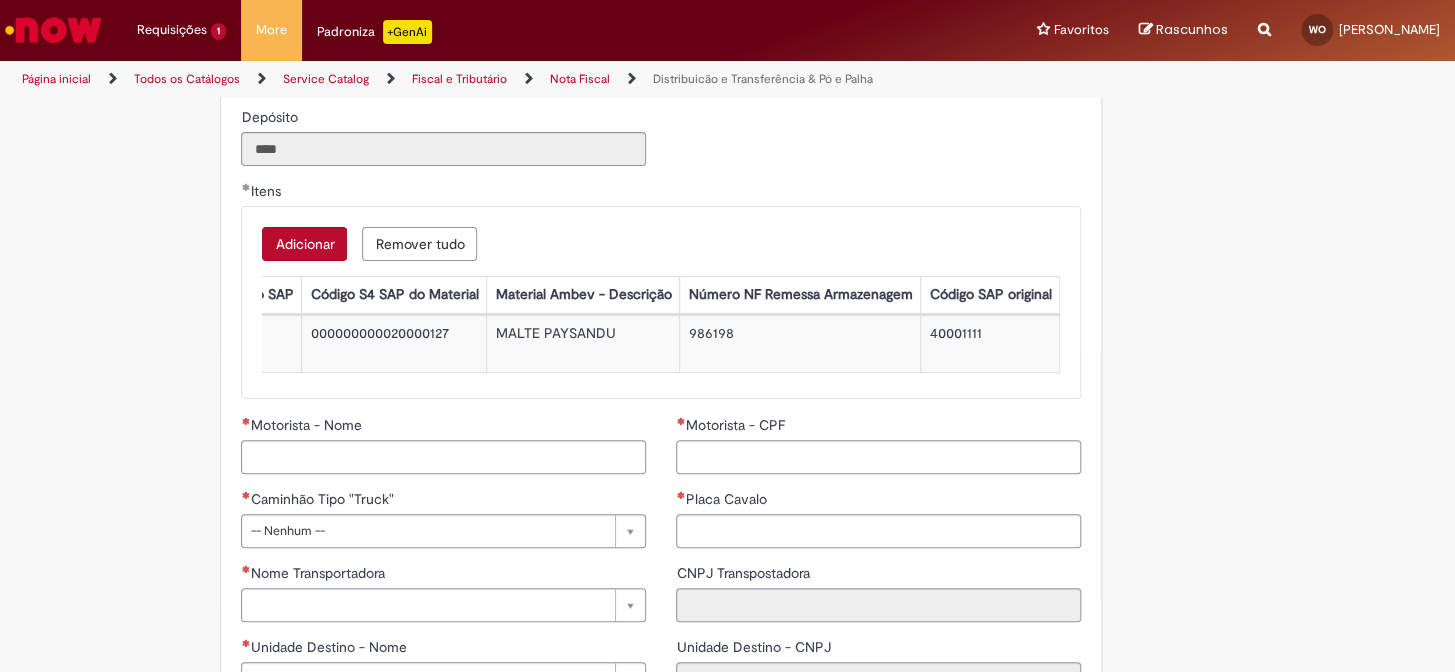 scroll, scrollTop: 0, scrollLeft: 0, axis: both 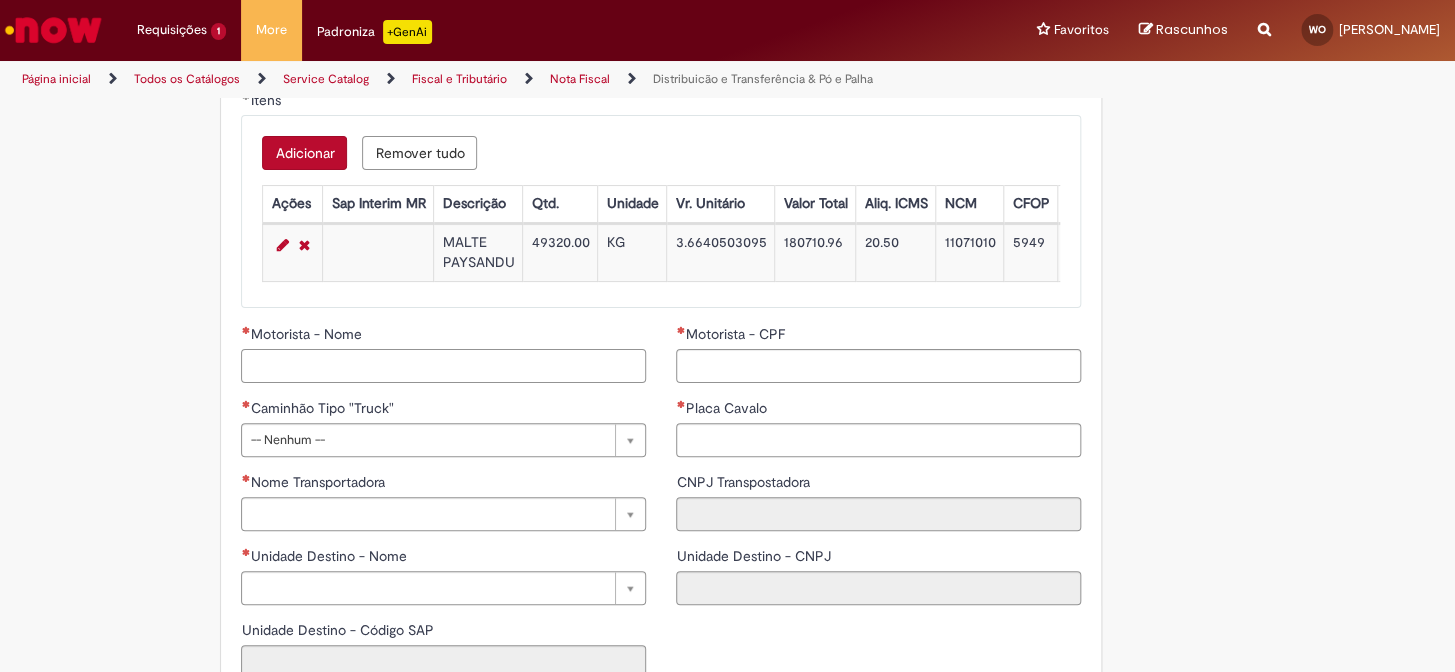 click on "Motorista - Nome" at bounding box center (443, 366) 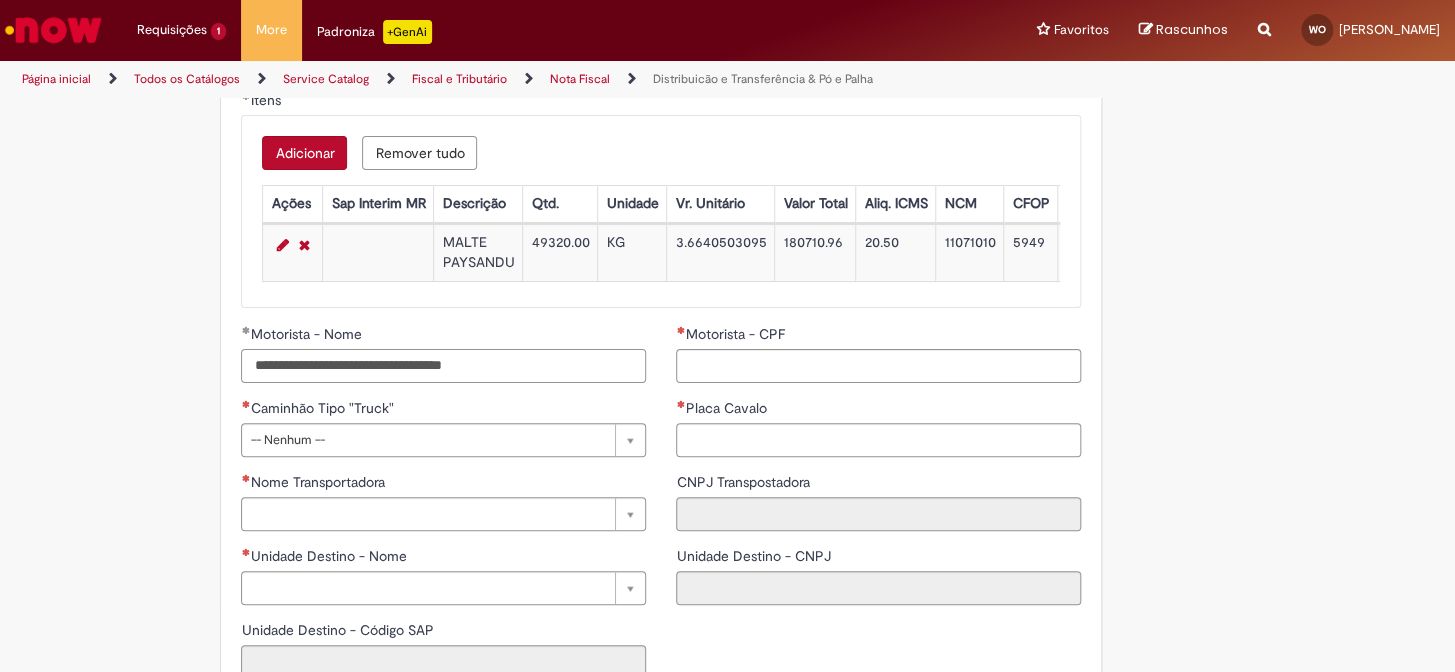 click on "**********" at bounding box center [443, 366] 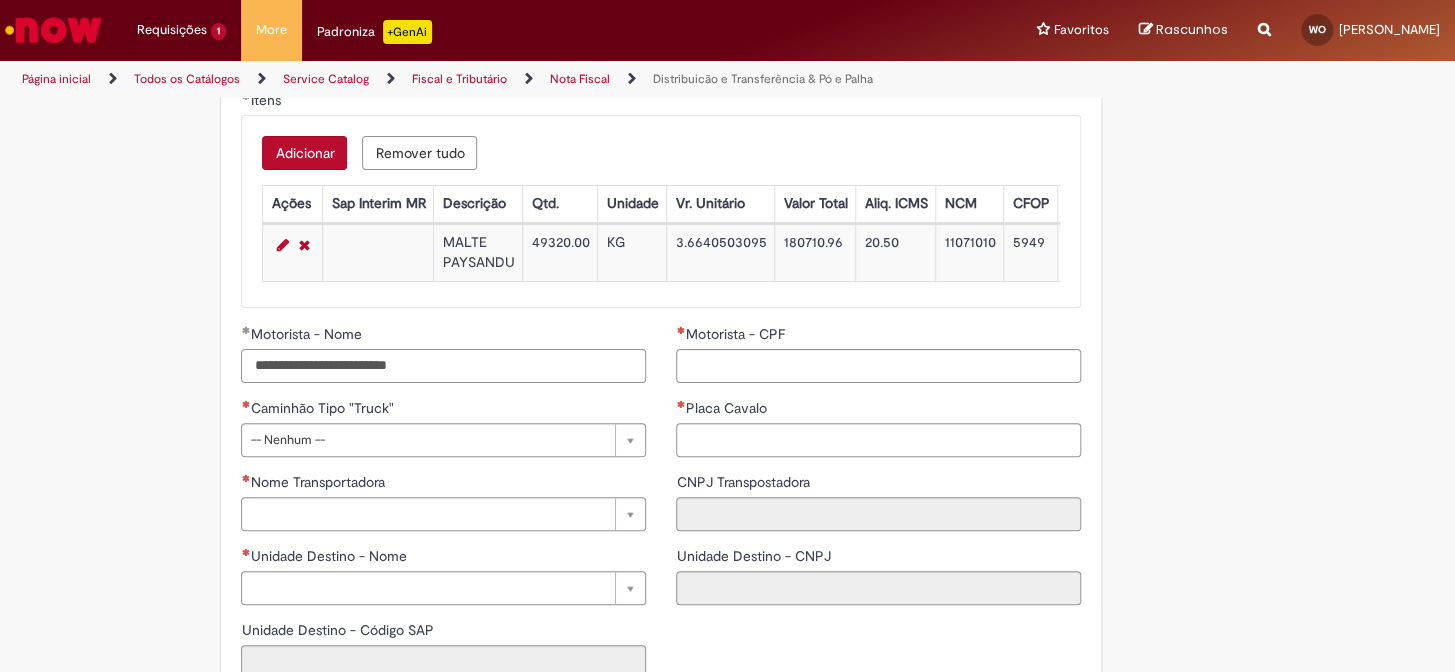 type on "**********" 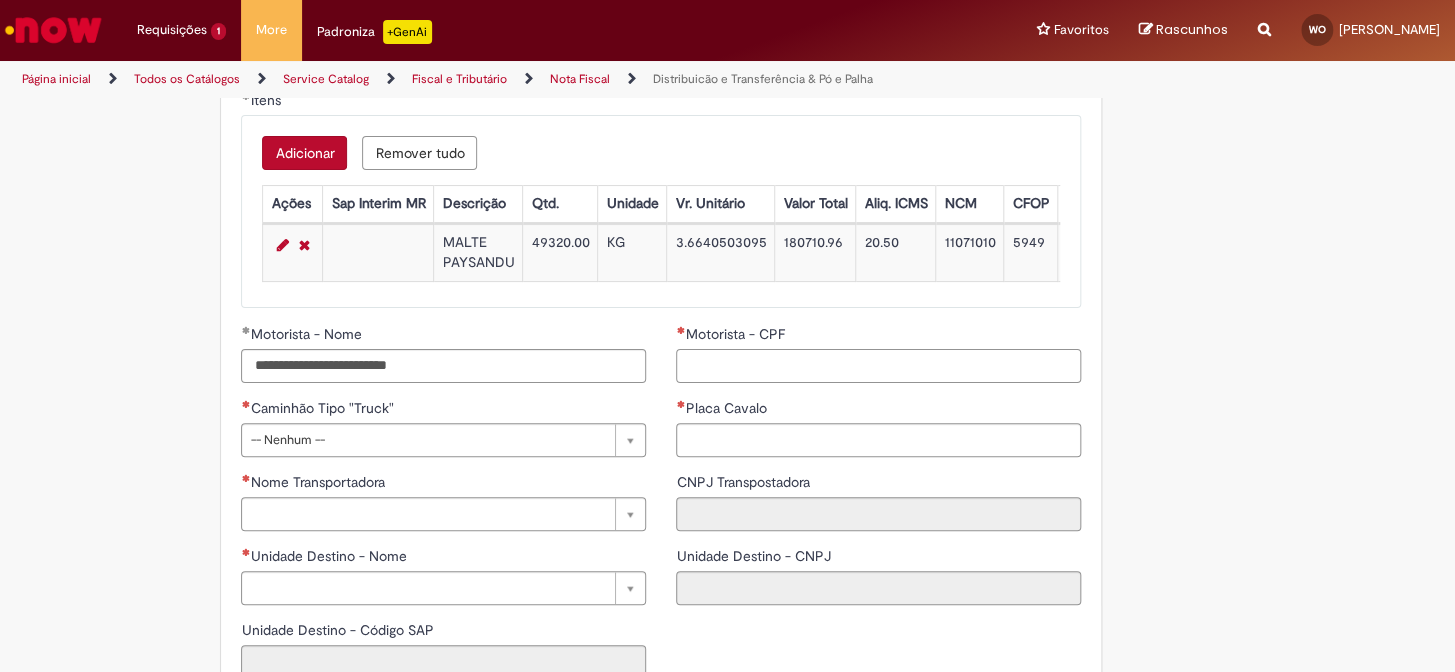 click on "Motorista - CPF" at bounding box center [878, 366] 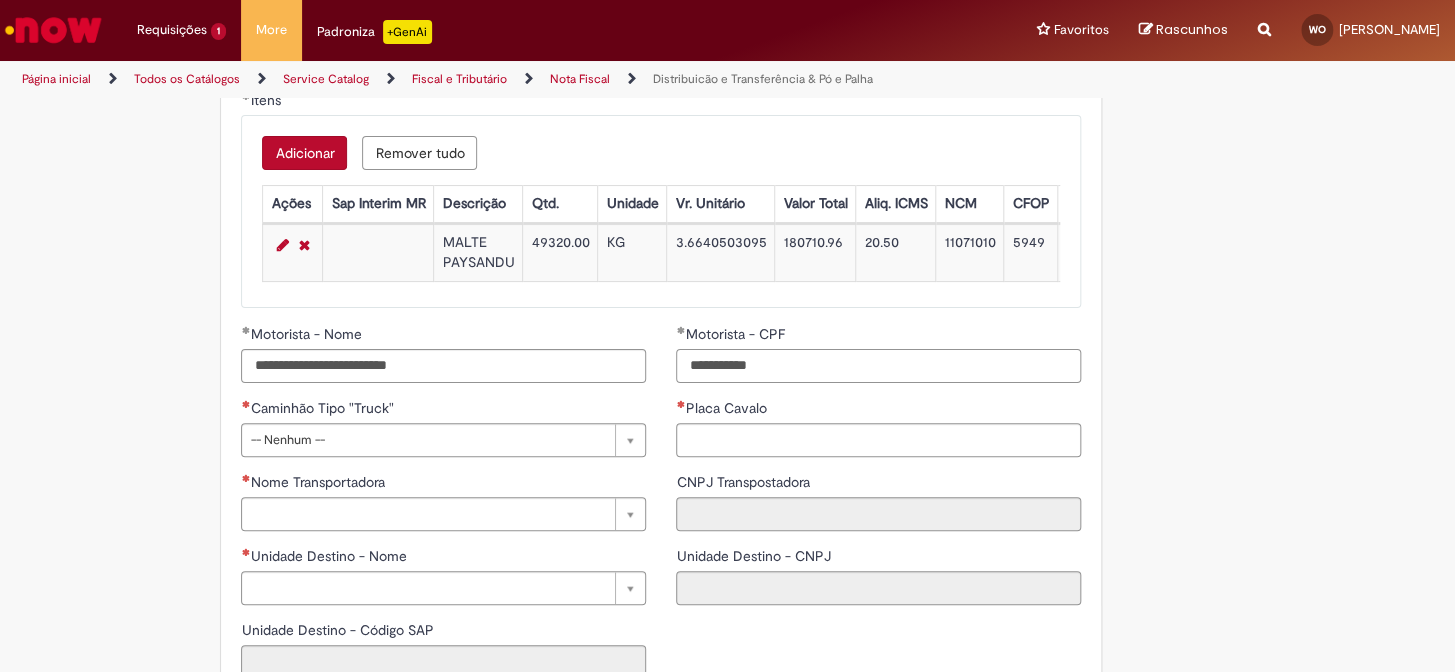 type on "**********" 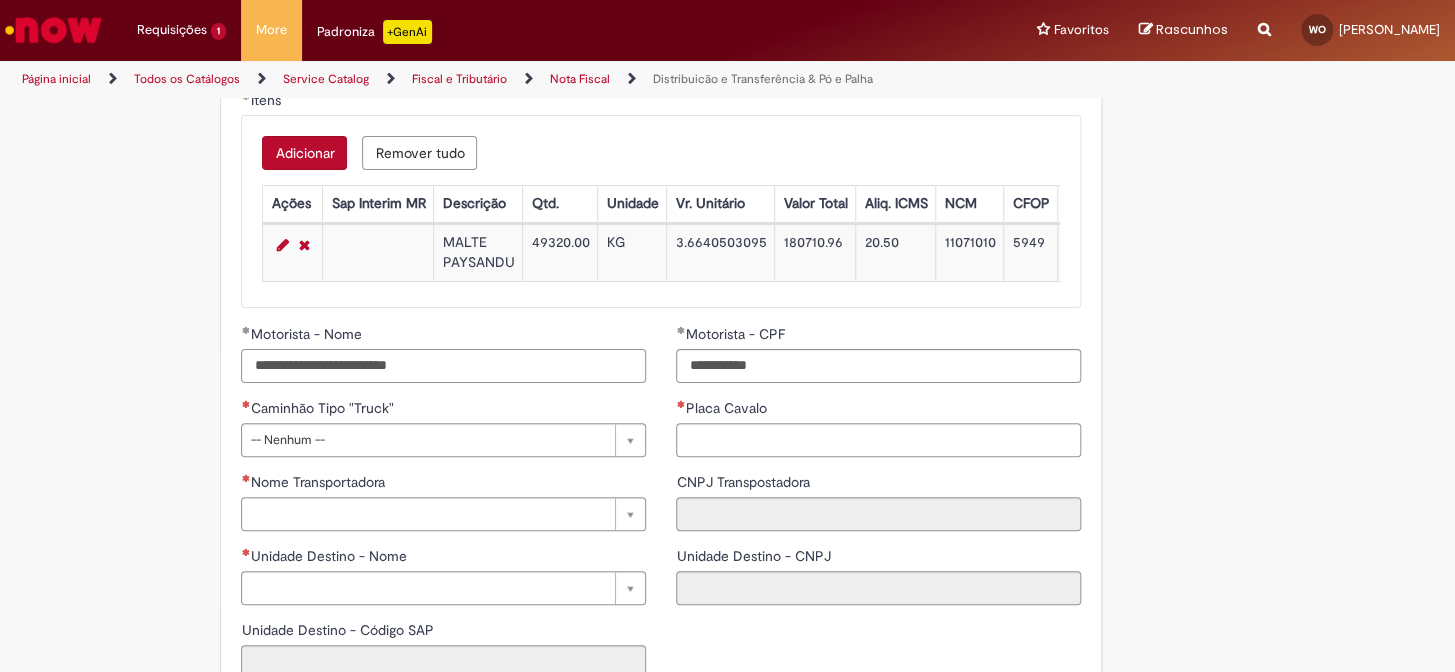 type 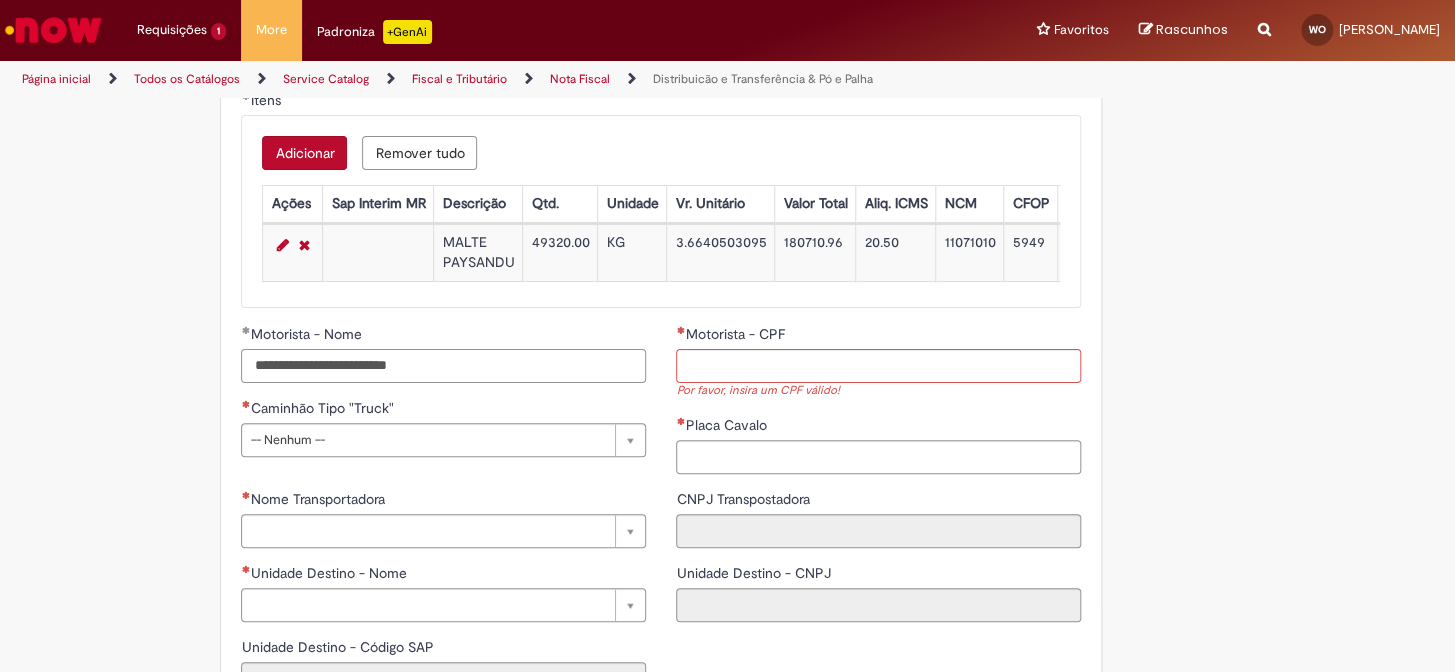 drag, startPoint x: 462, startPoint y: 383, endPoint x: 433, endPoint y: 381, distance: 29.068884 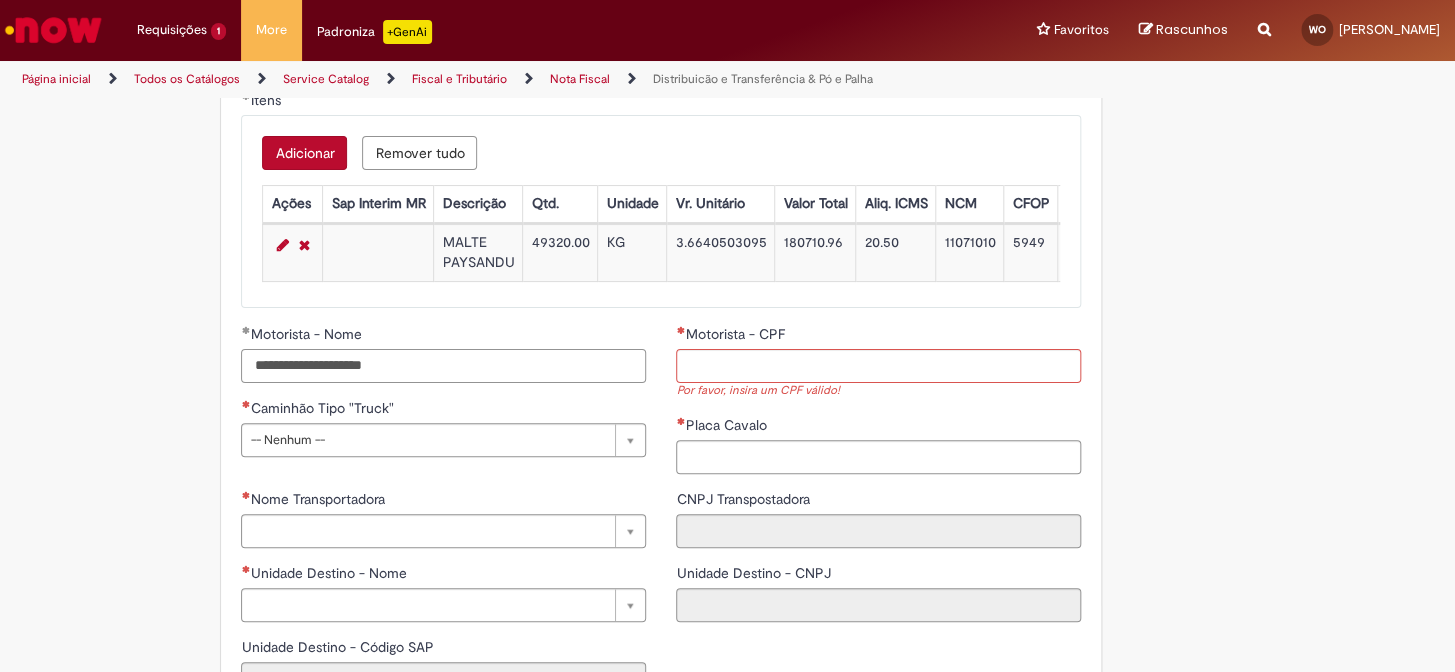 type on "**********" 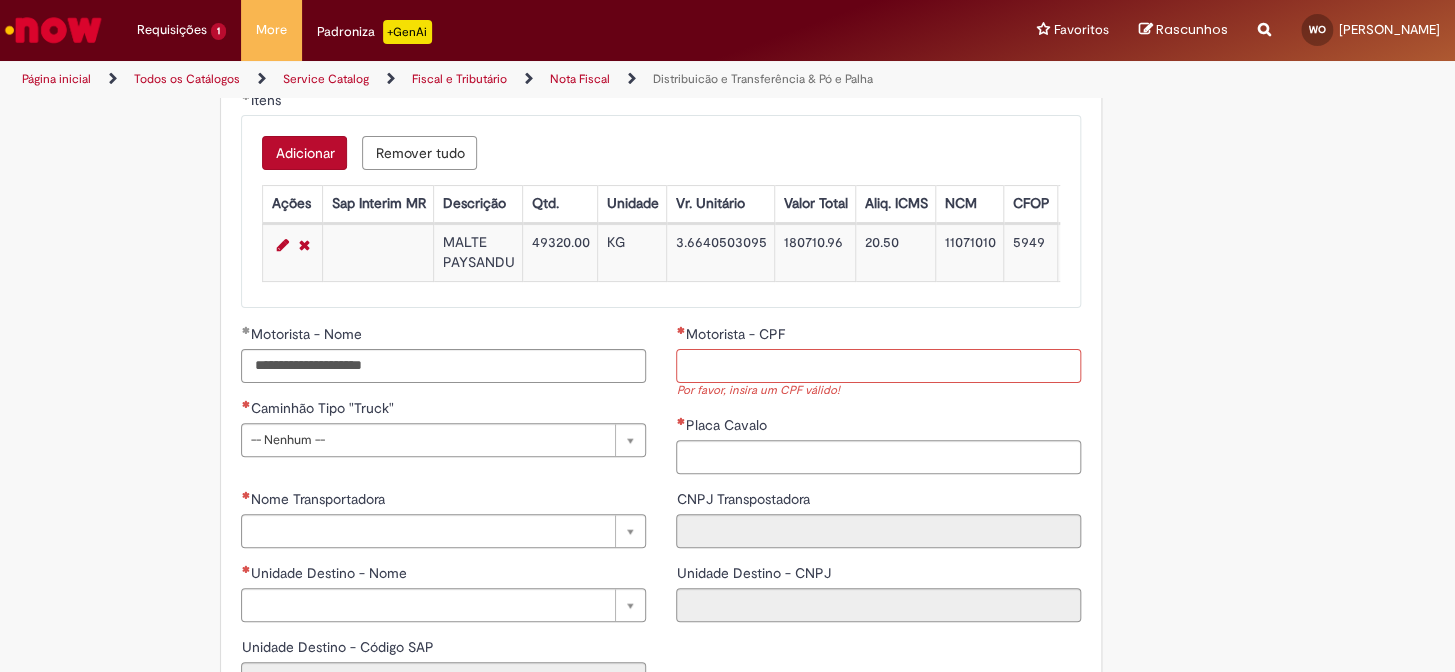 click on "Motorista - CPF" at bounding box center [878, 366] 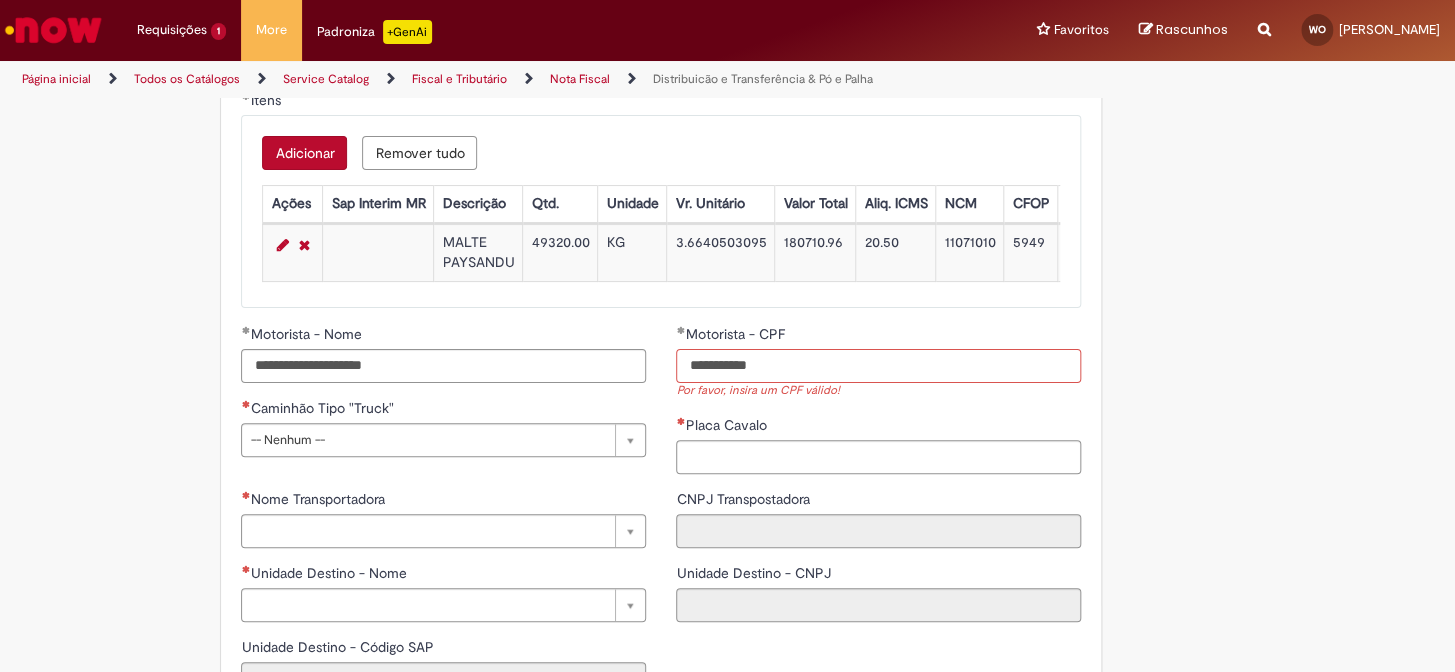 drag, startPoint x: 742, startPoint y: 371, endPoint x: 640, endPoint y: 374, distance: 102.044106 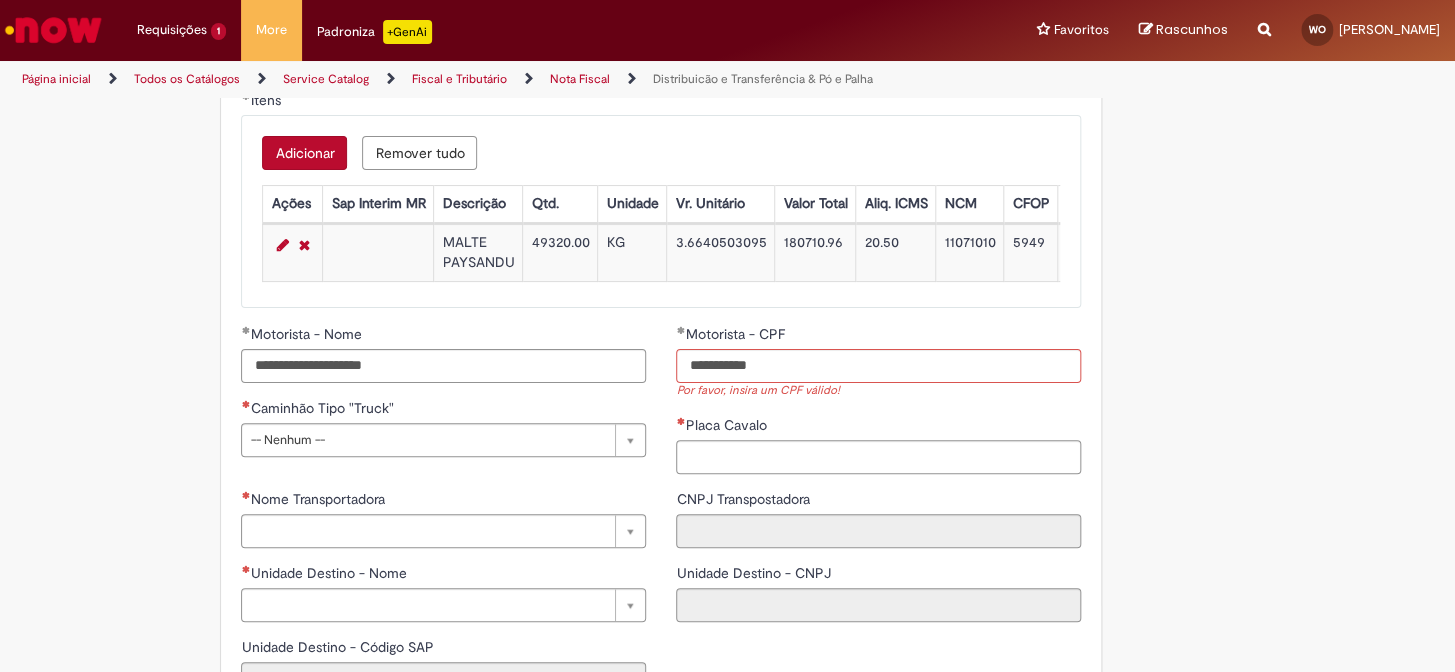 click on "**********" at bounding box center (727, -386) 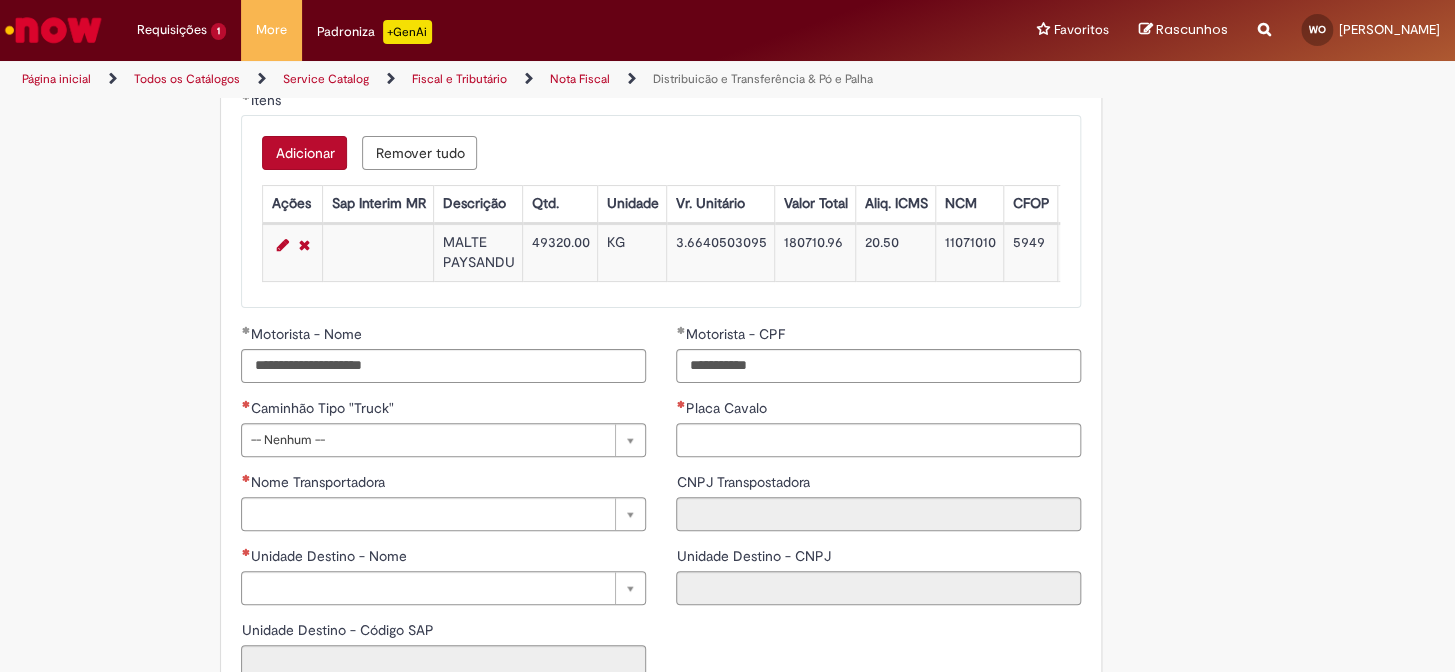 scroll, scrollTop: 2225, scrollLeft: 0, axis: vertical 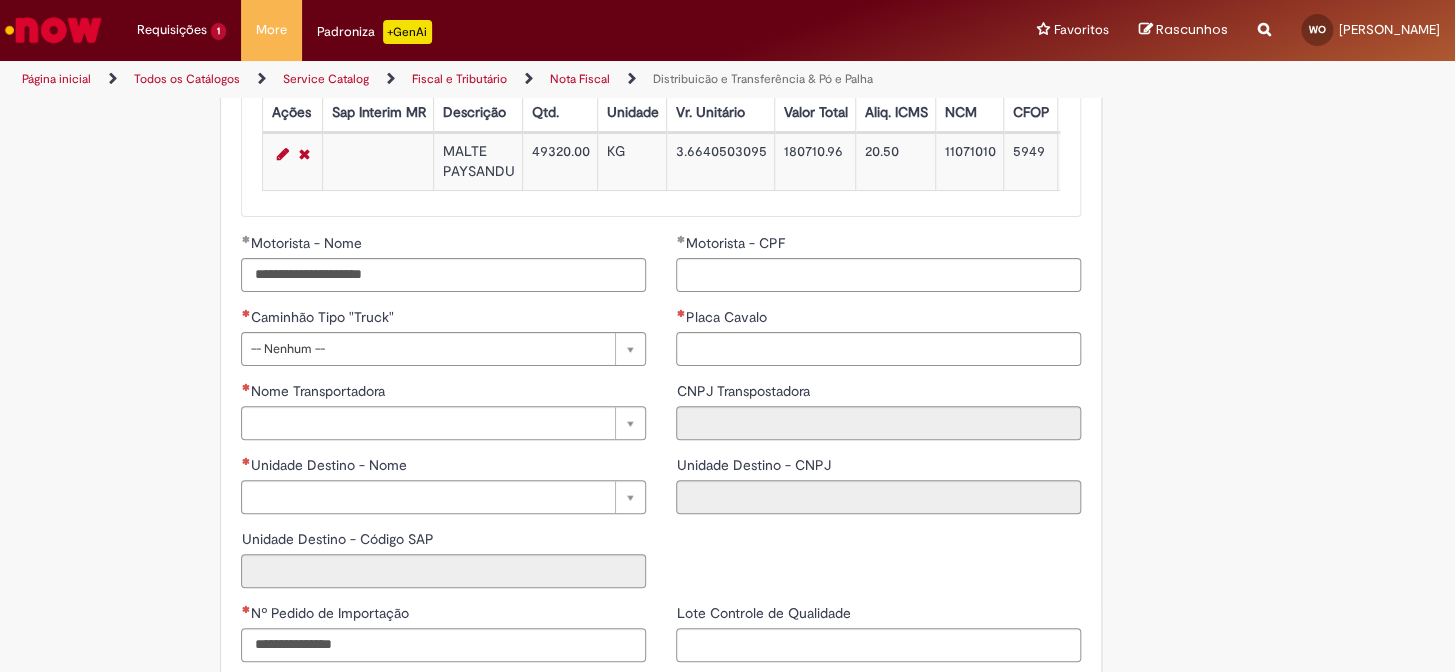 click on "**********" at bounding box center (443, 307) 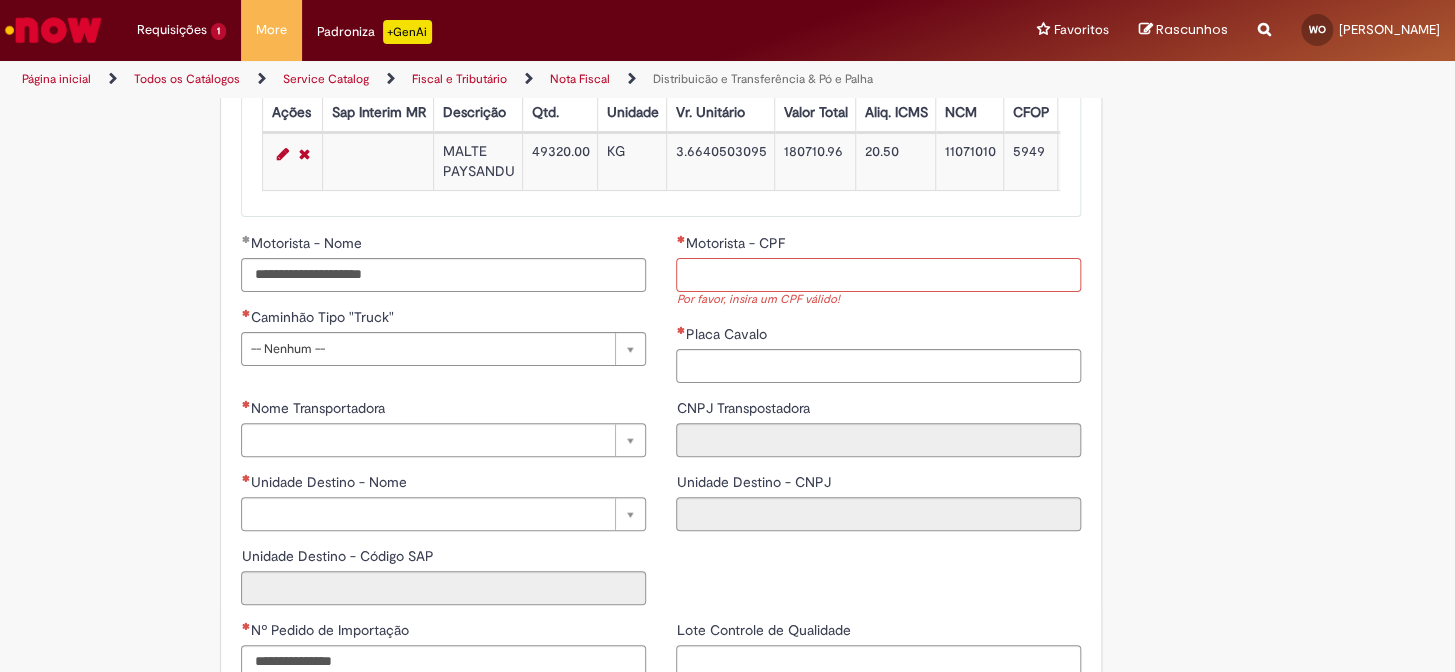 click on "Motorista - CPF" at bounding box center (878, 275) 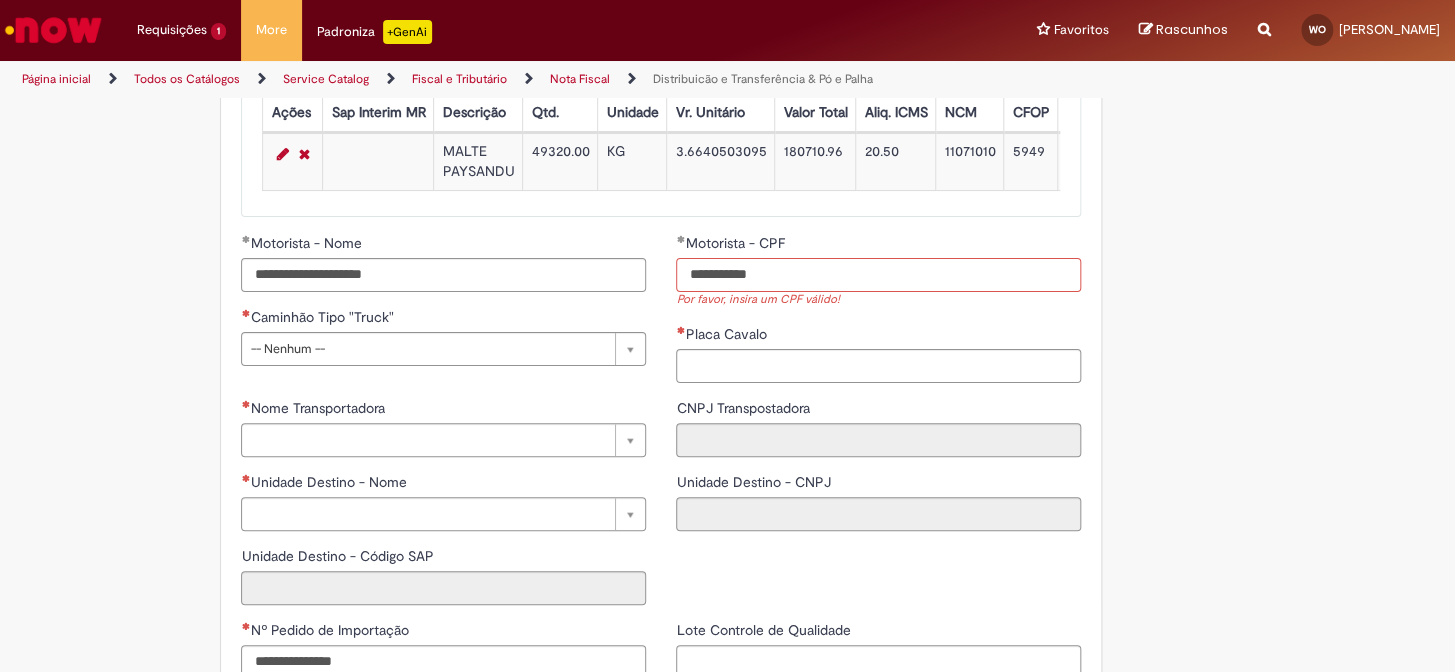 type on "**********" 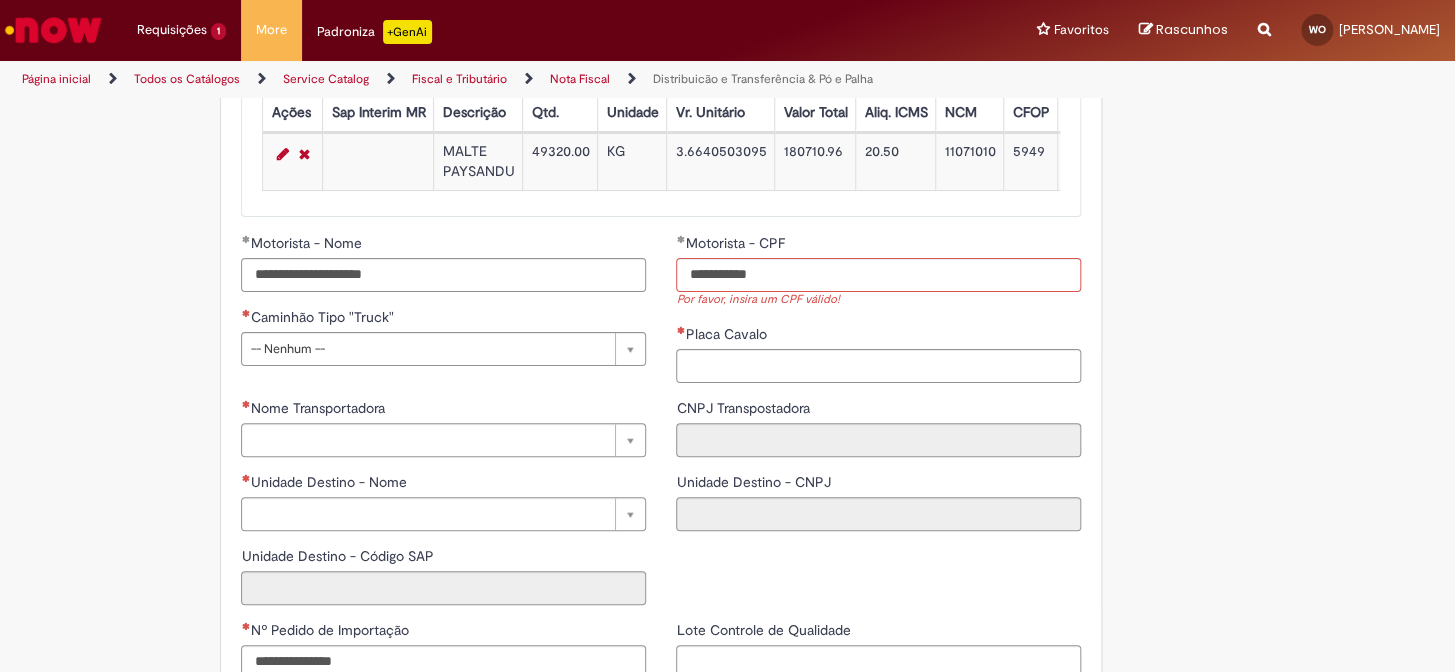 click on "**********" at bounding box center (727, -477) 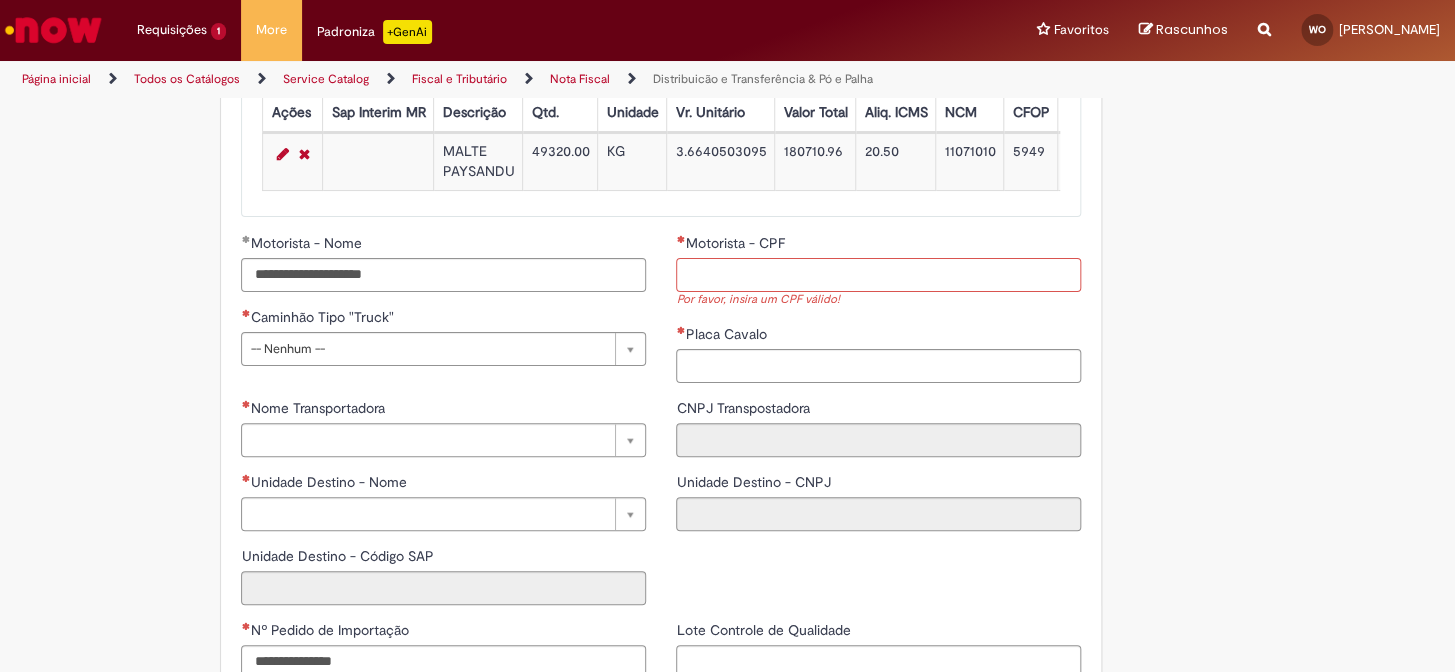 click on "Motorista - CPF" at bounding box center [878, 275] 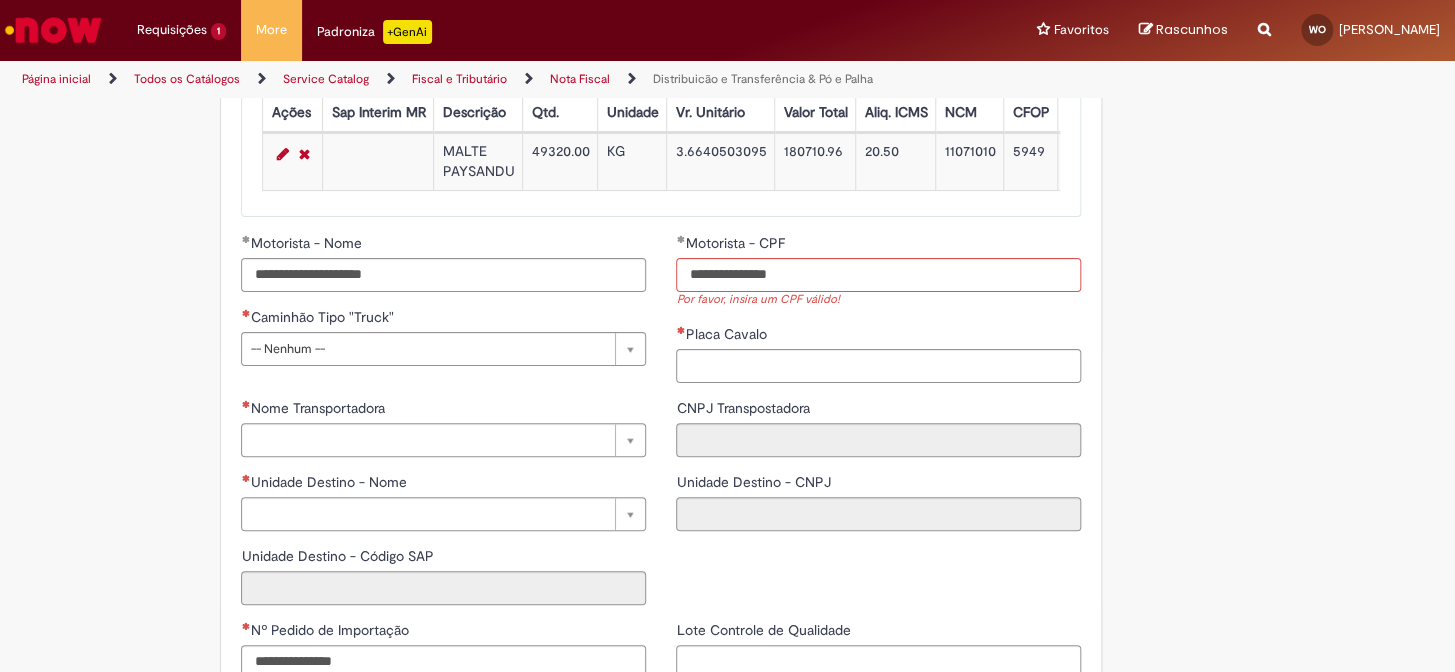 click on "Placa Cavalo" at bounding box center (878, 336) 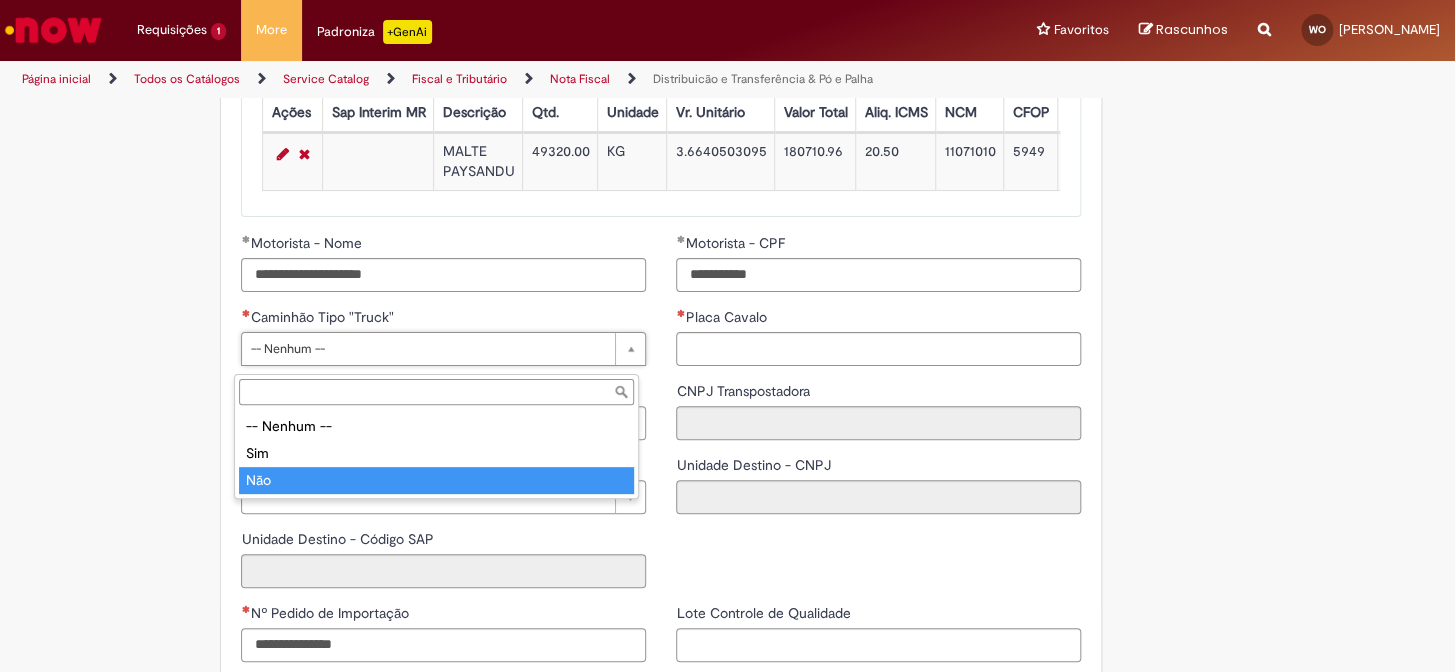 type on "***" 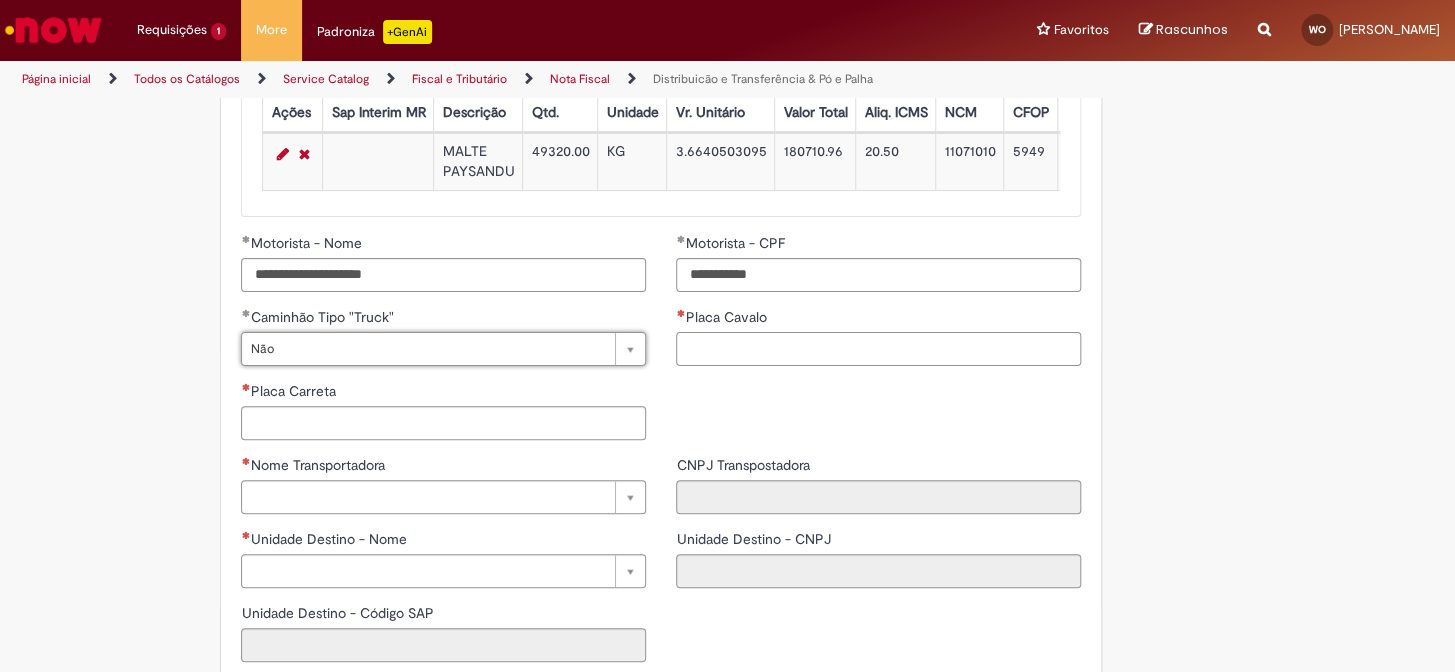 click on "Placa Cavalo" at bounding box center [878, 349] 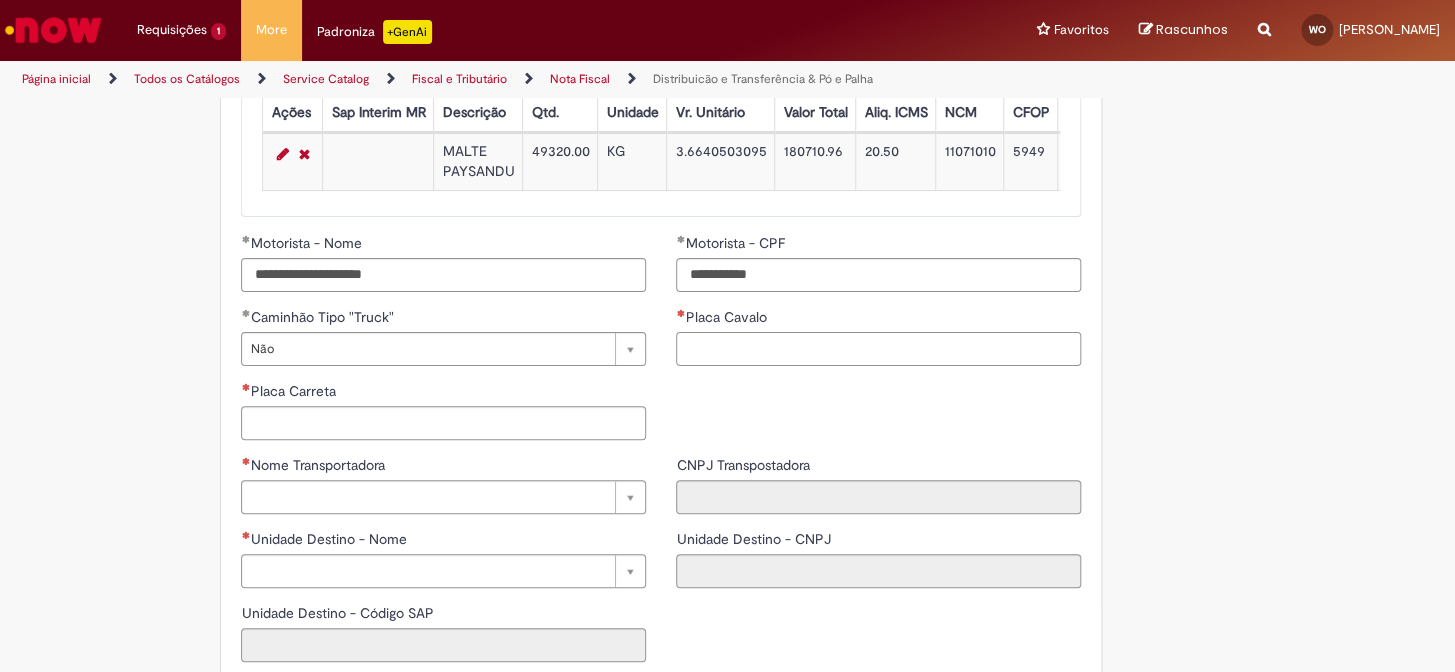 paste on "*******" 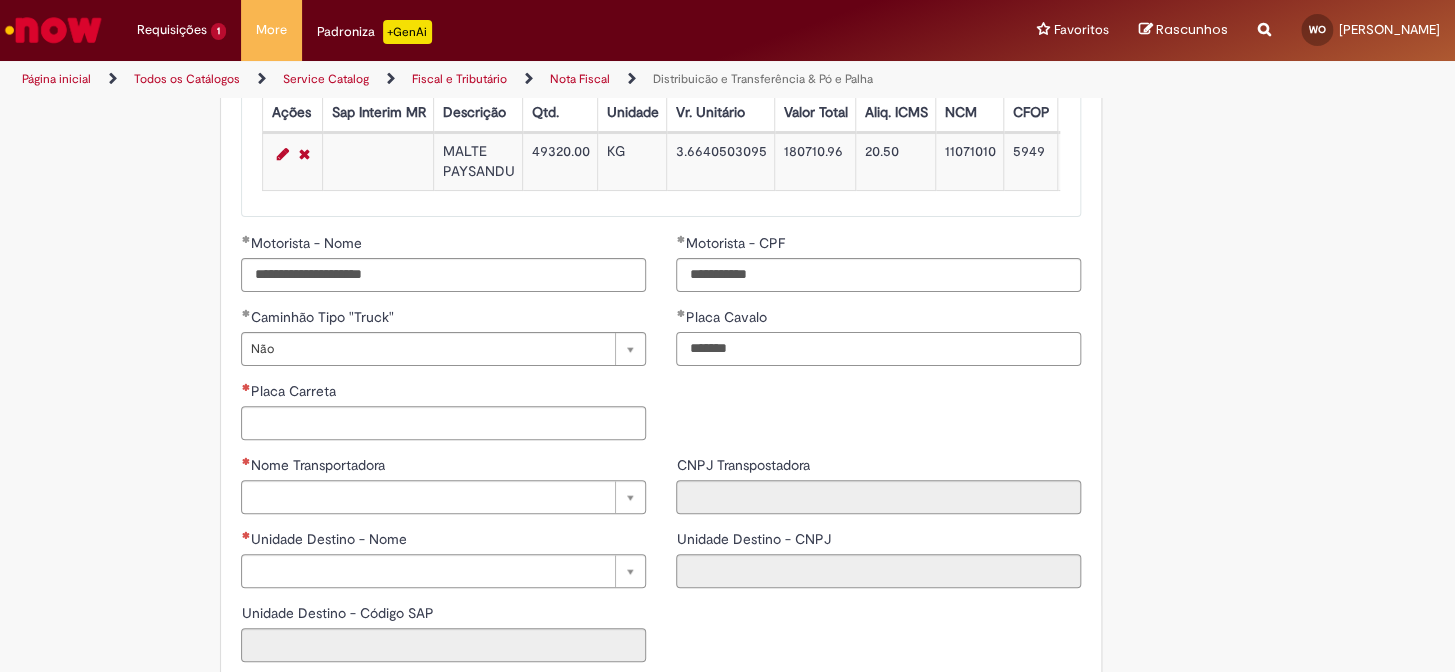 type on "*******" 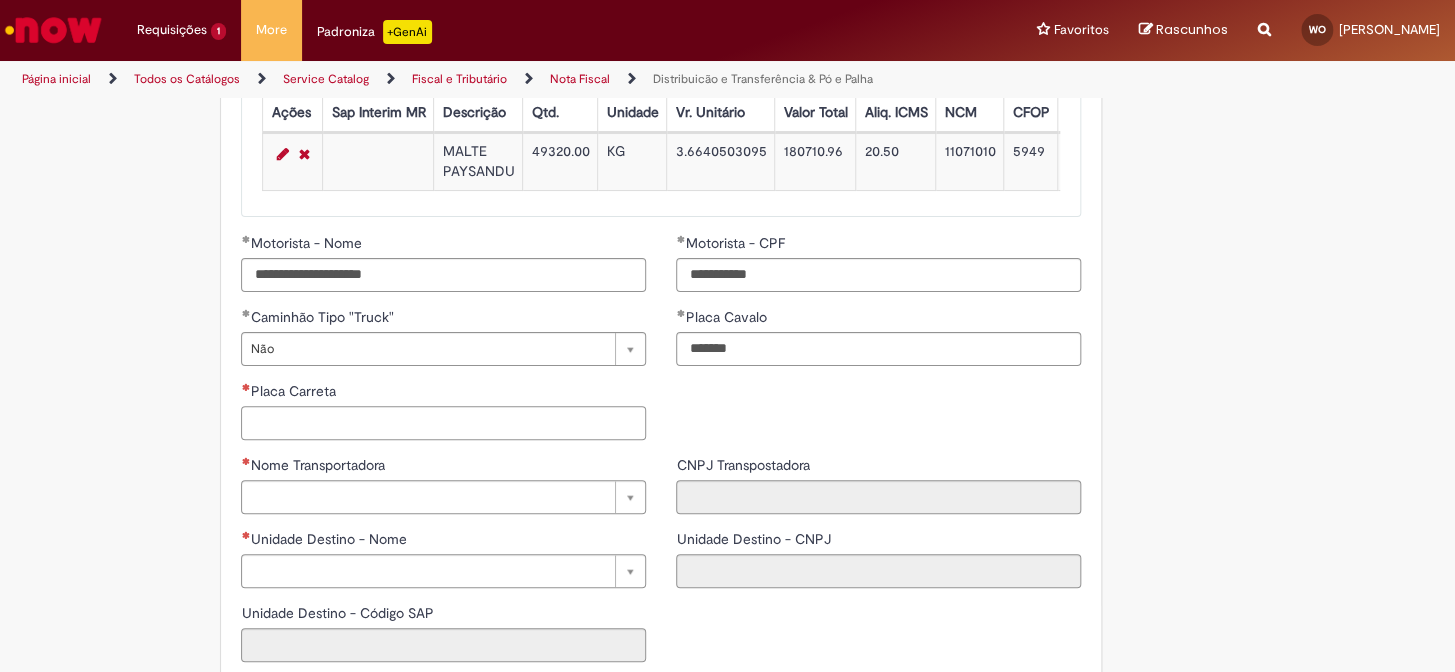 click on "Placa Carreta" at bounding box center (443, 423) 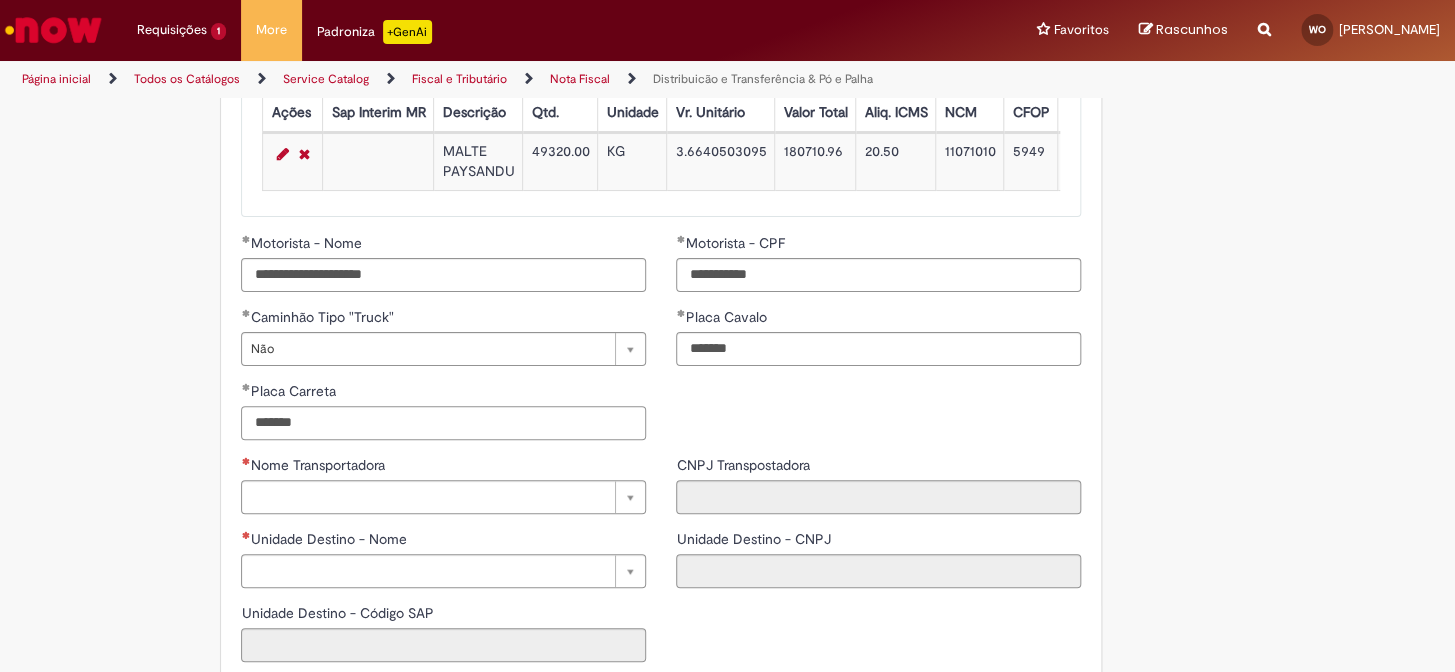type on "*******" 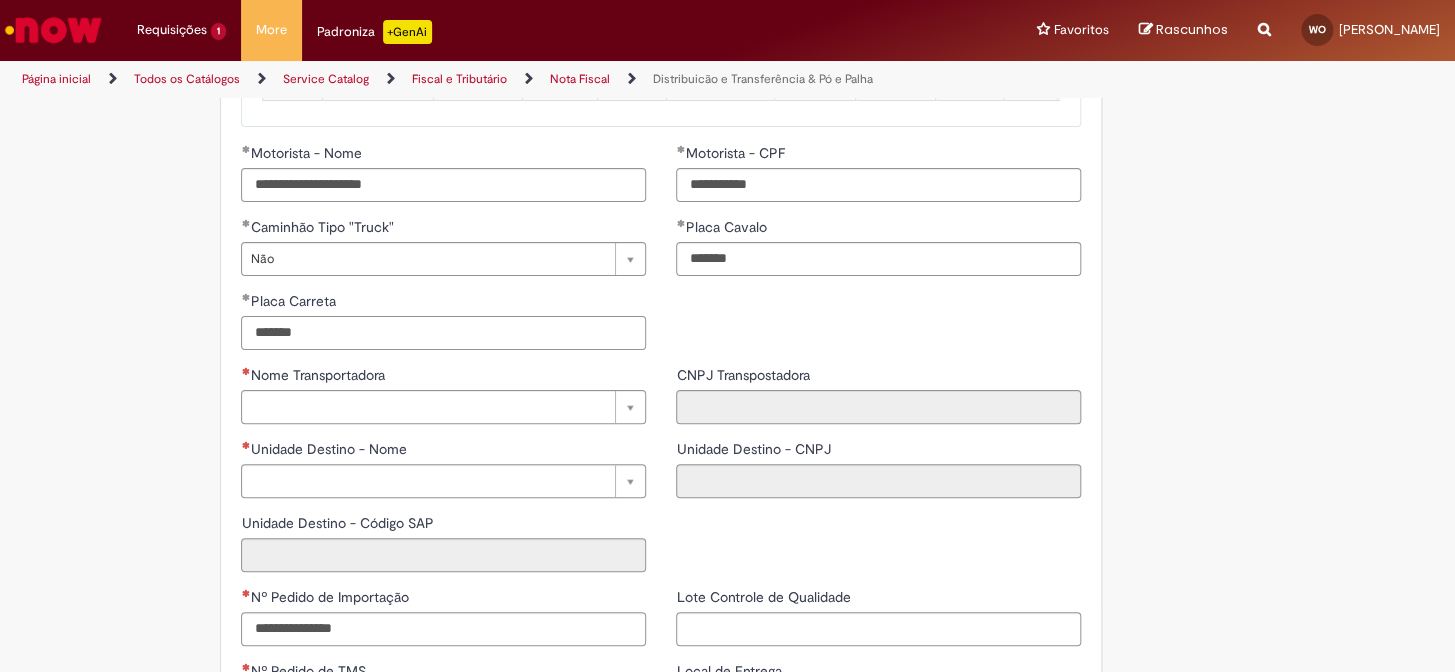 scroll, scrollTop: 2316, scrollLeft: 0, axis: vertical 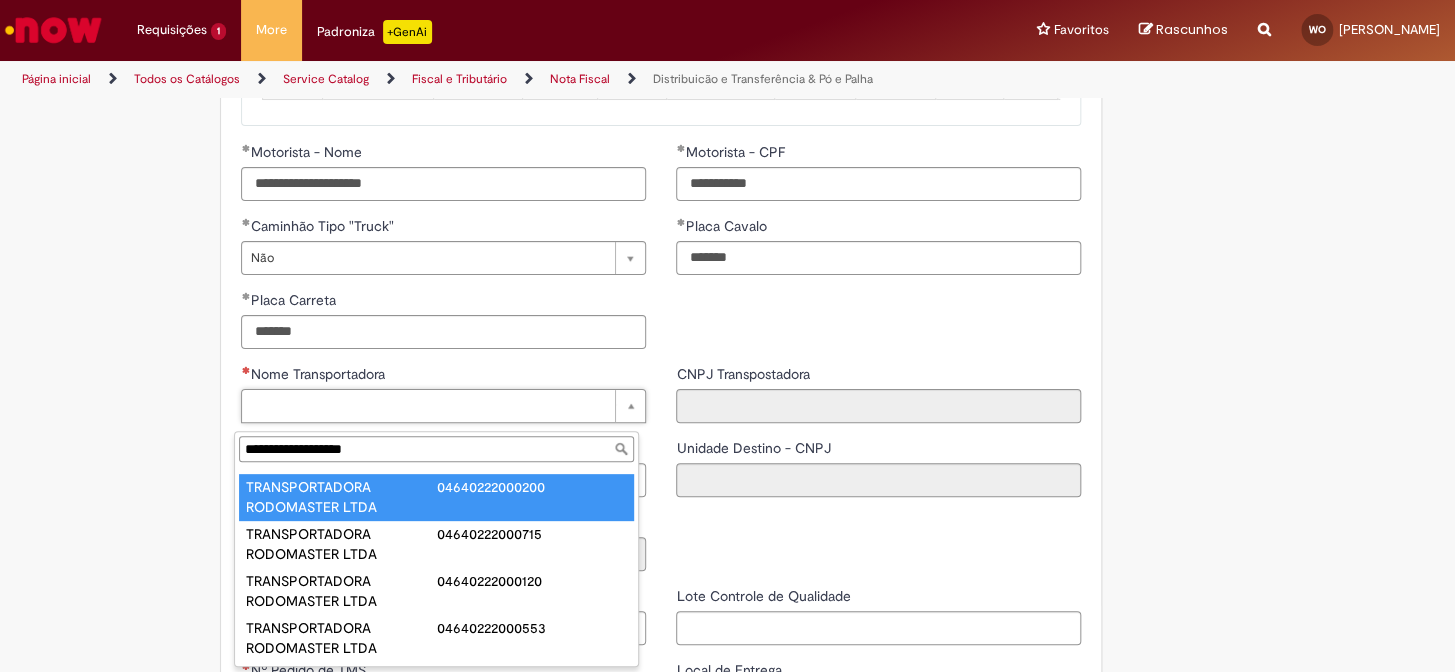 type on "**********" 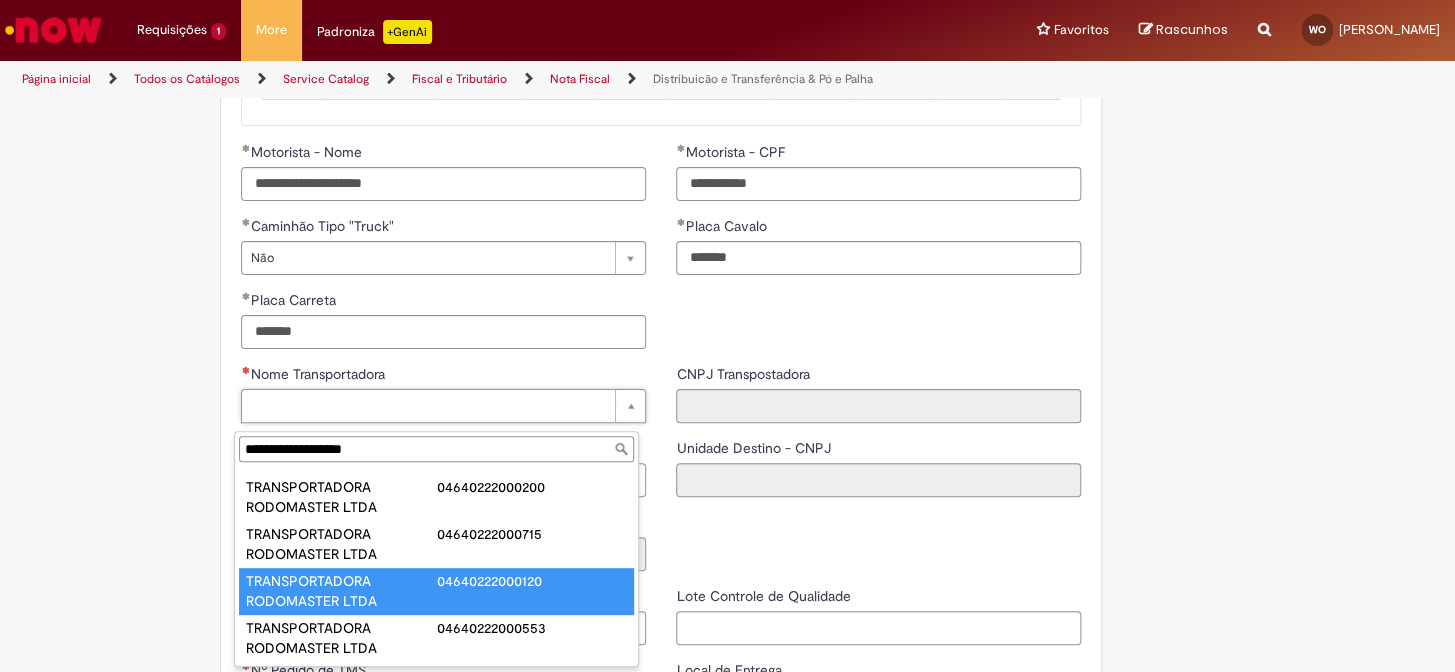 type on "**********" 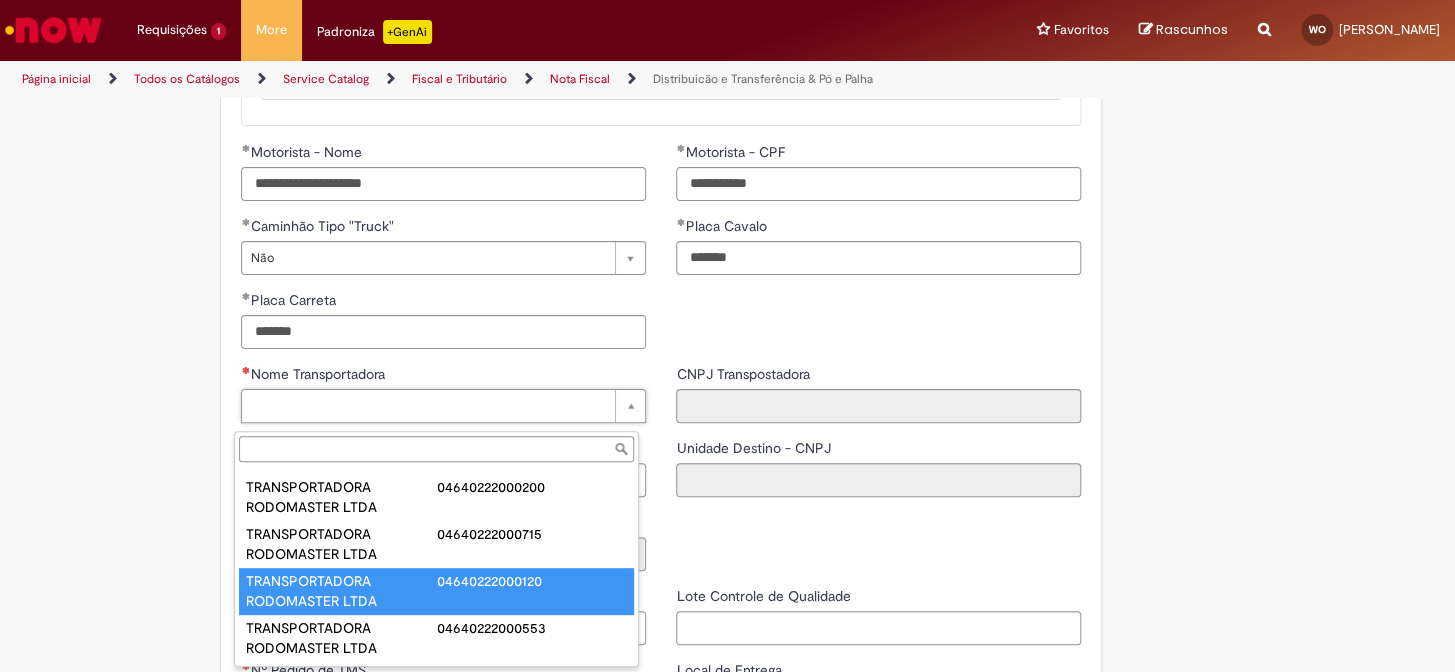 type on "**********" 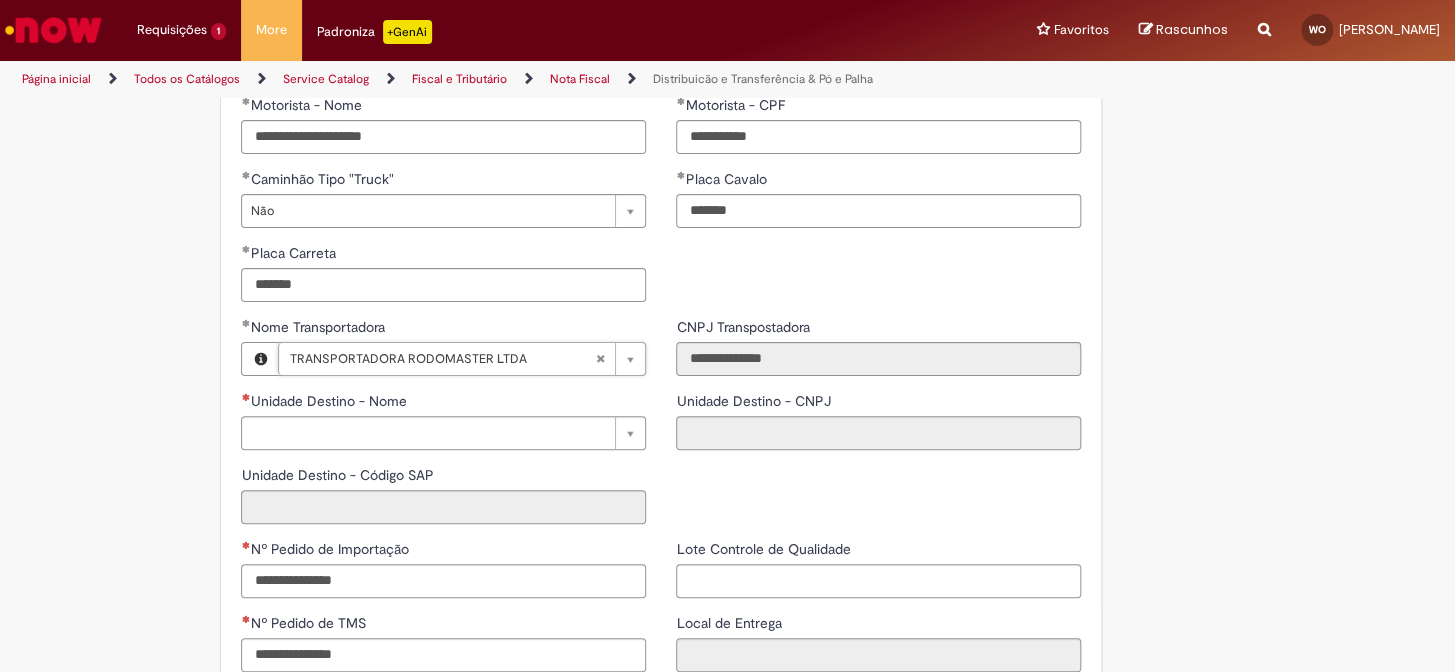 scroll, scrollTop: 2407, scrollLeft: 0, axis: vertical 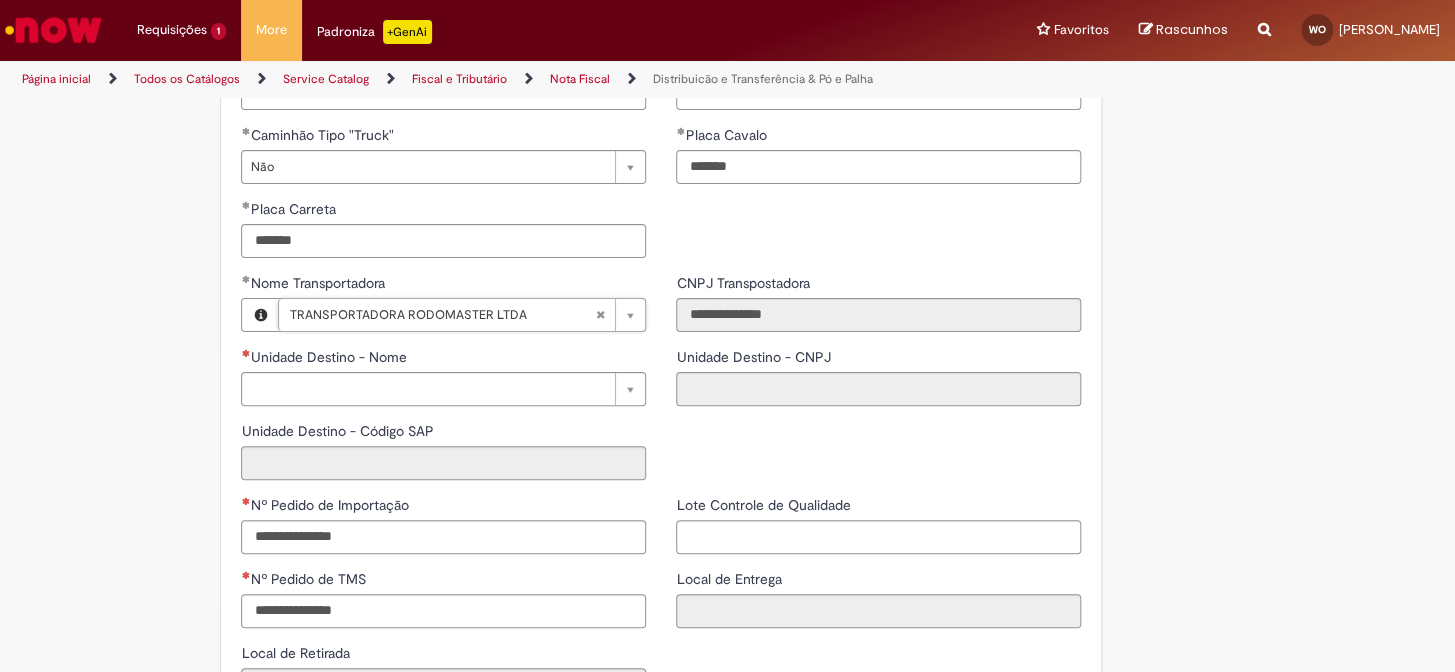 click on "Cliente Destino          Pesquisar usando lista                 Cliente Destino                     Cliente Destino Unidade Destino - Nome          Pesquisar usando lista                 Unidade Destino - Nome                     Unidade Destino - Nome" at bounding box center [443, 384] 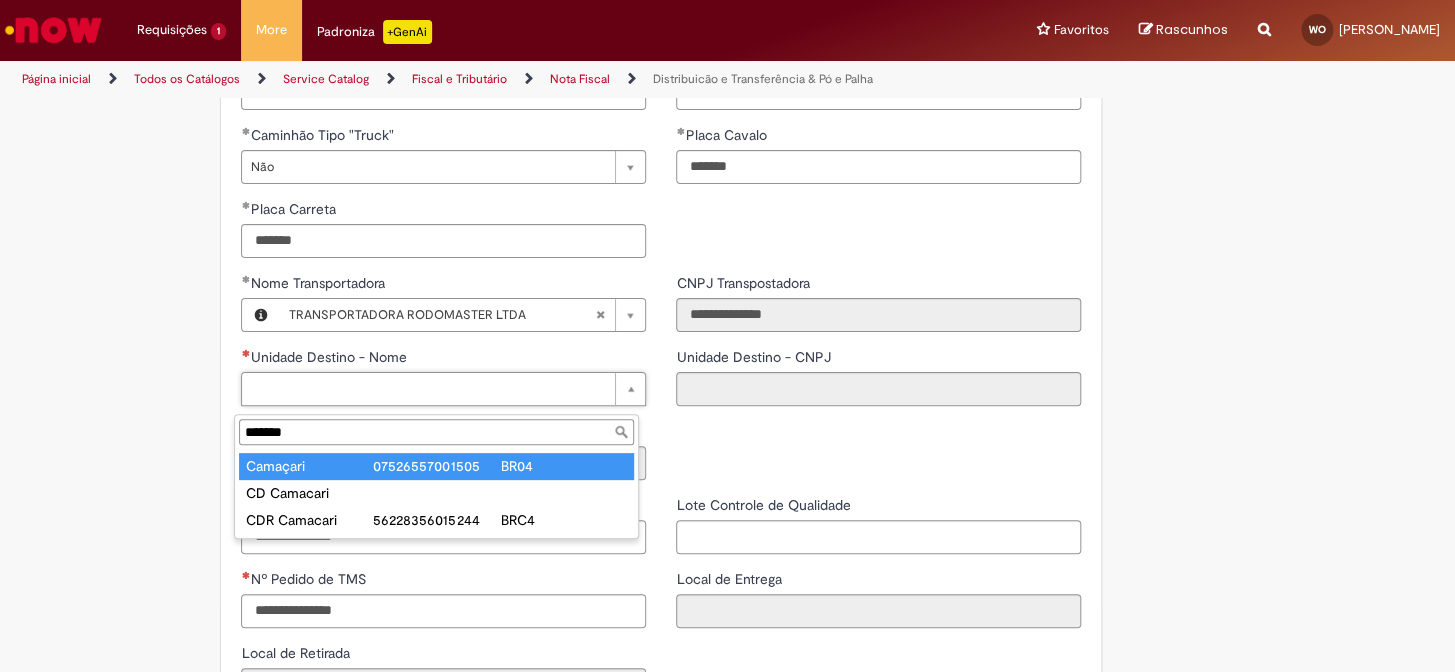type on "*******" 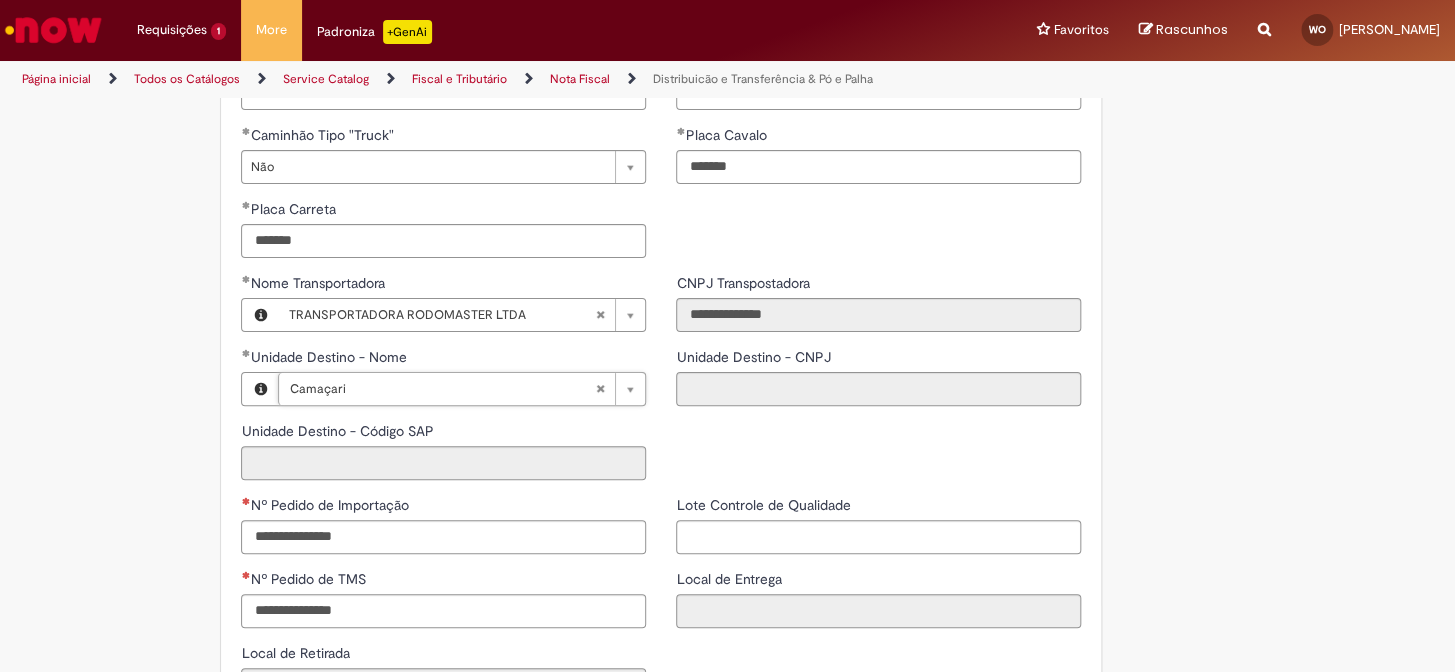 type on "**********" 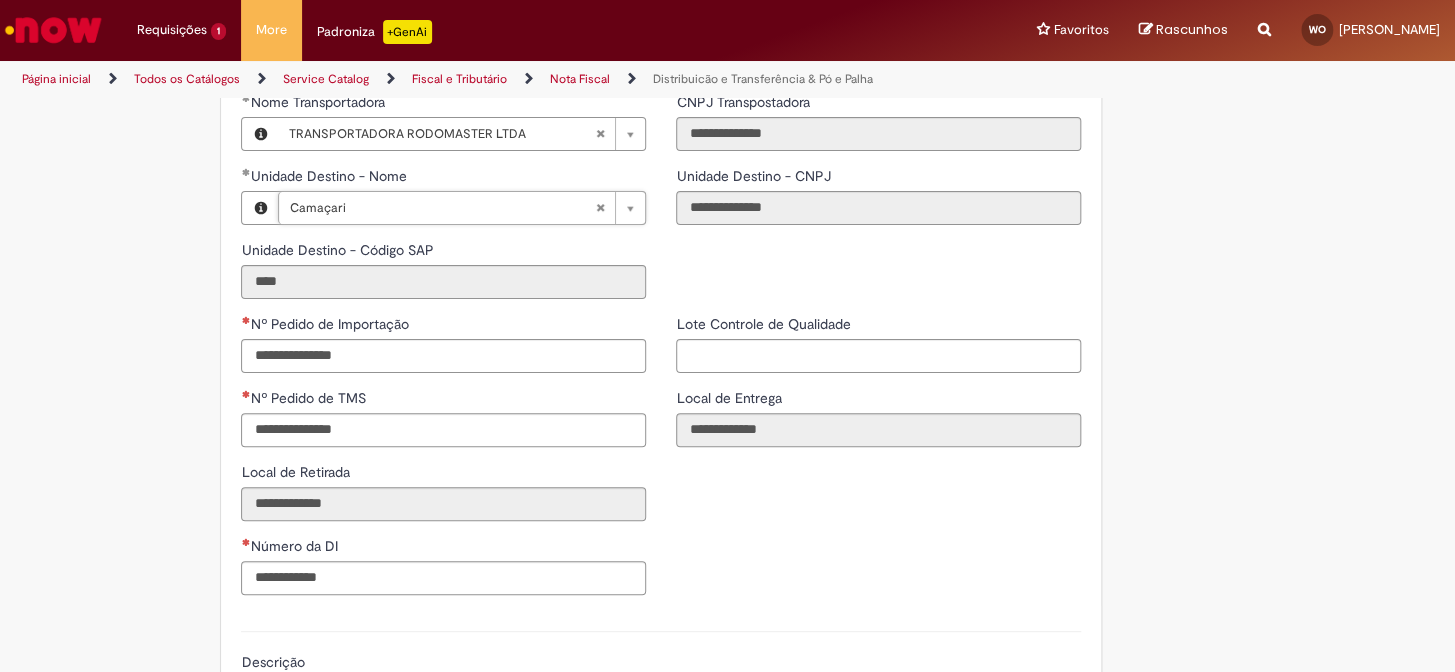scroll, scrollTop: 2589, scrollLeft: 0, axis: vertical 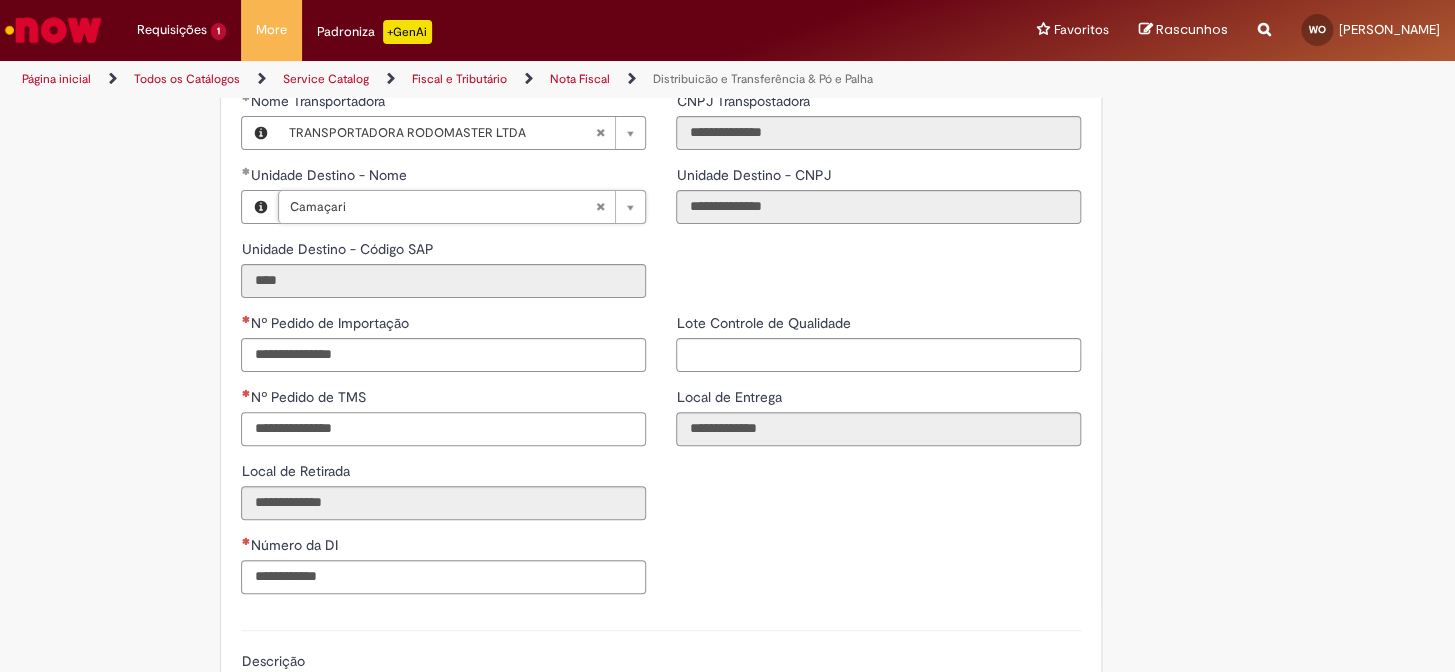 click on "Nº Pedido de TMS" at bounding box center (443, 429) 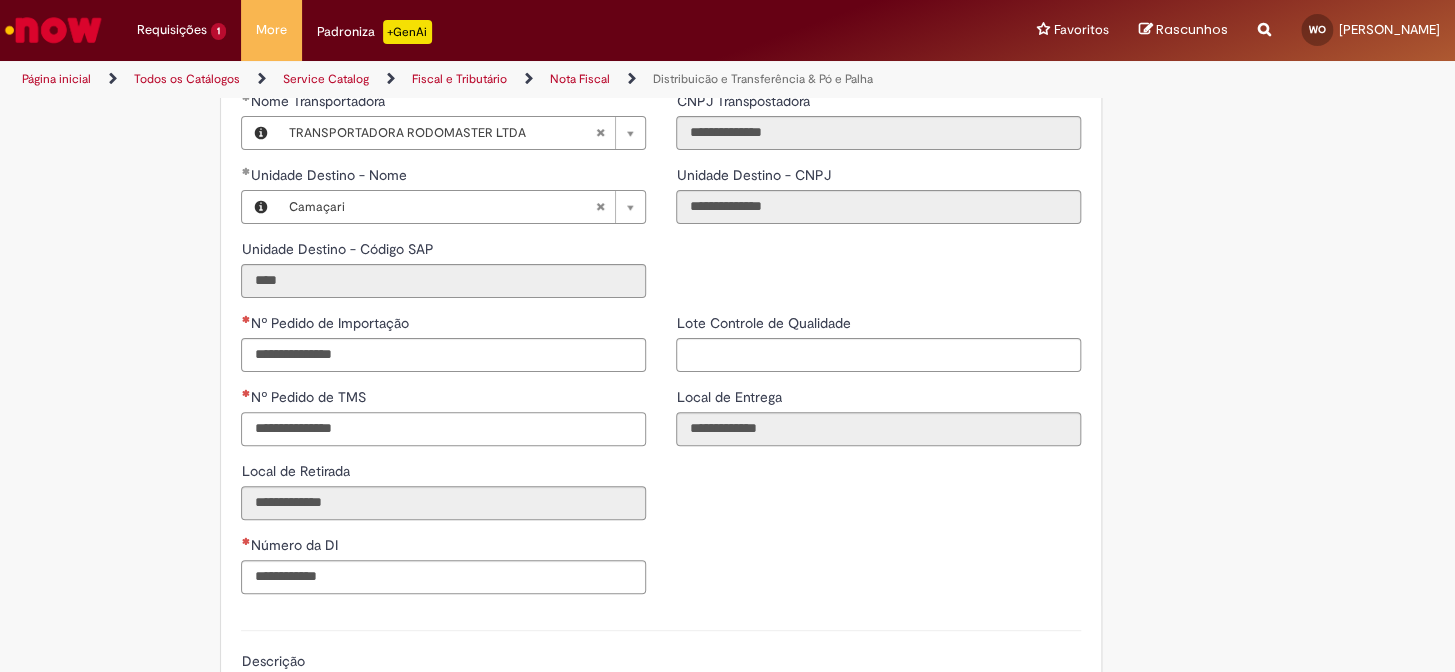 paste on "**********" 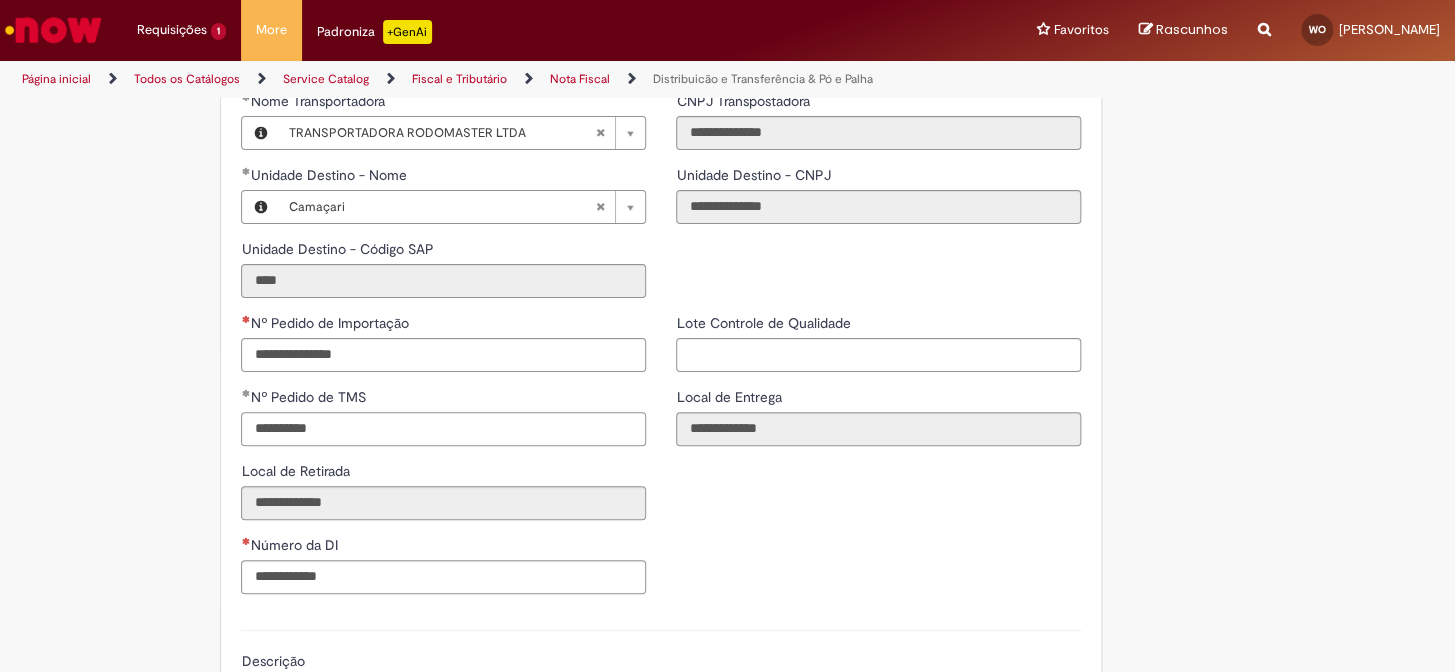 type on "**********" 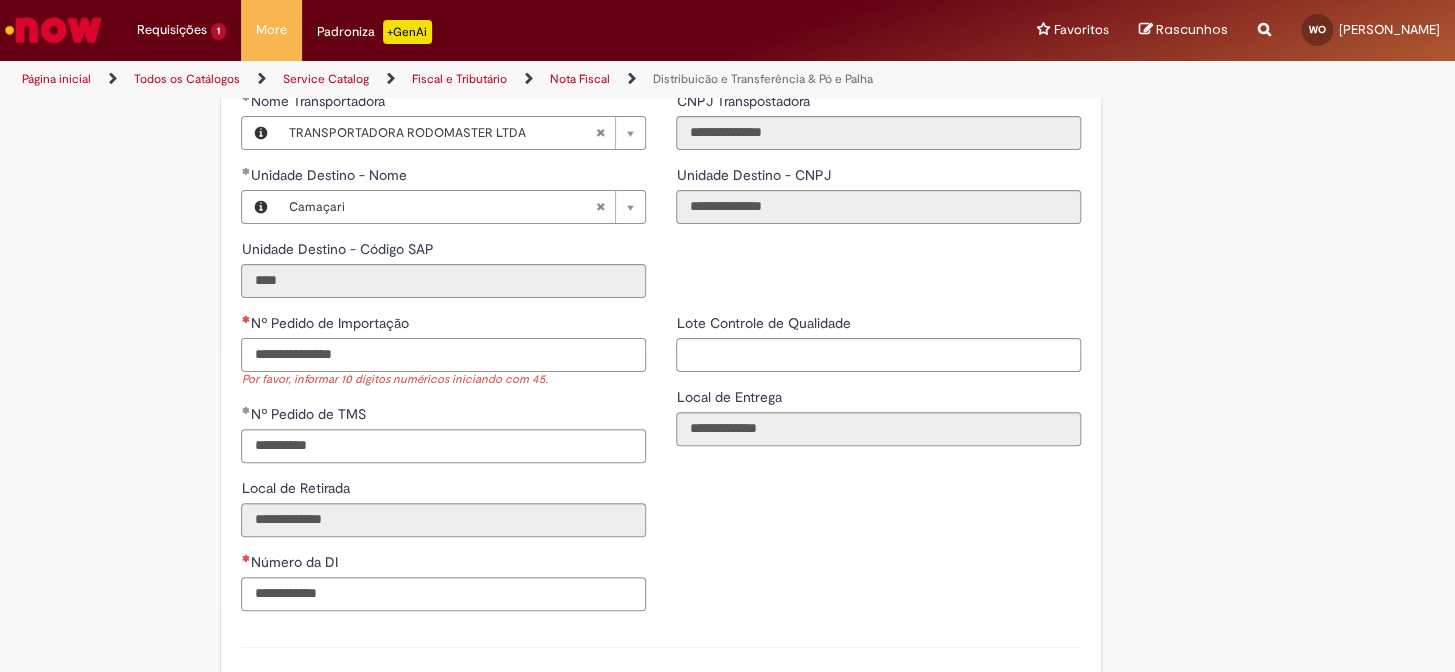 click on "Nº Pedido de Importação" at bounding box center (443, 355) 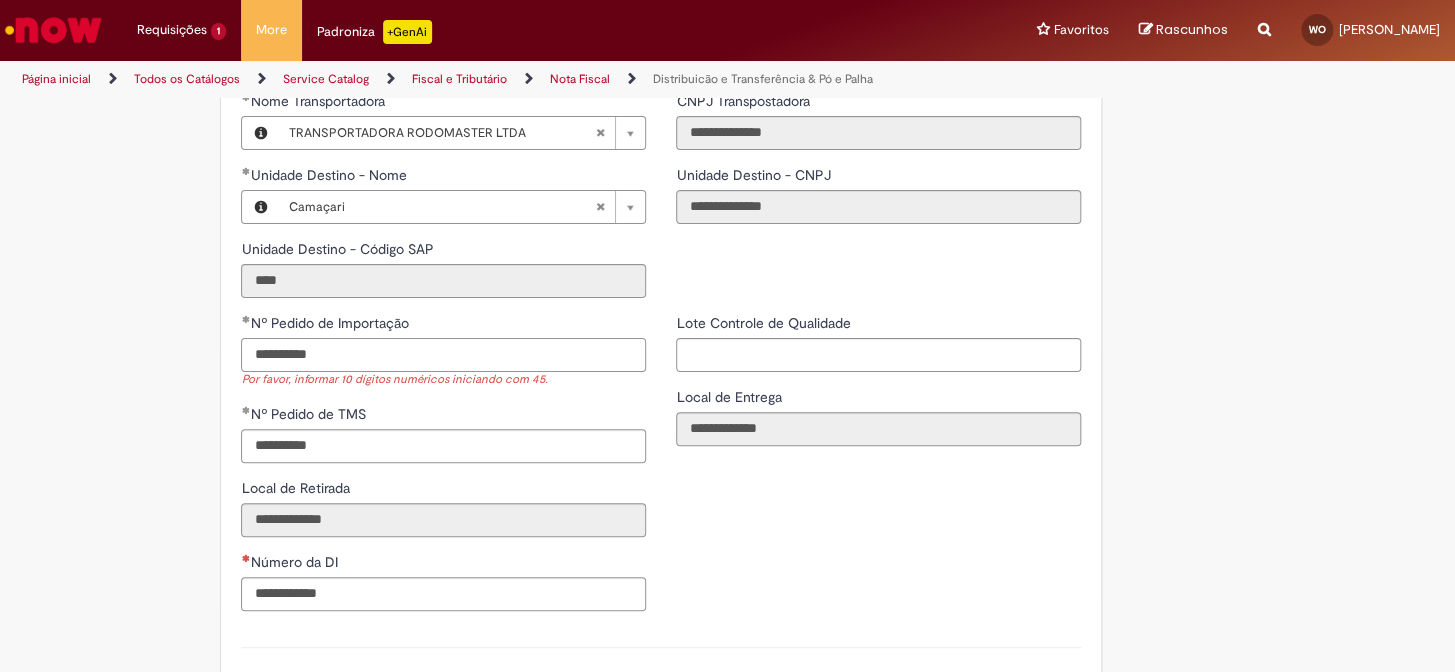 type on "**********" 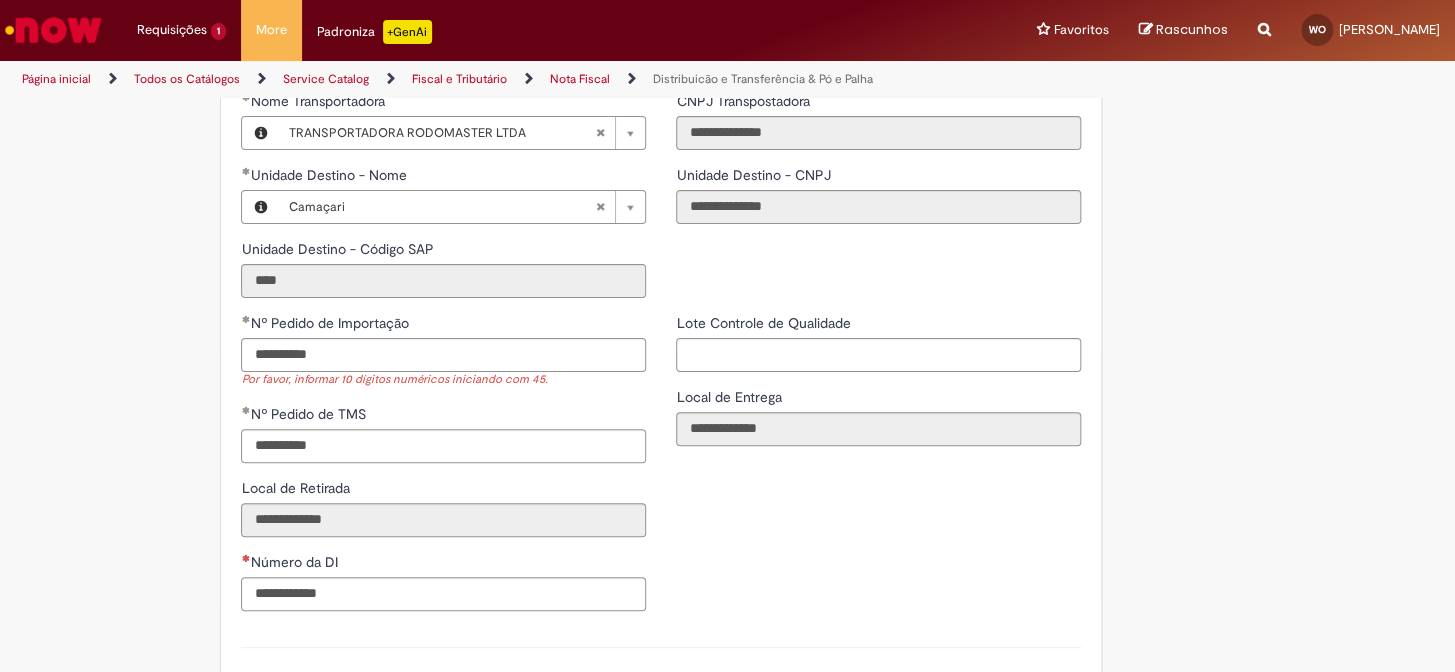 click on "**********" at bounding box center (630, -804) 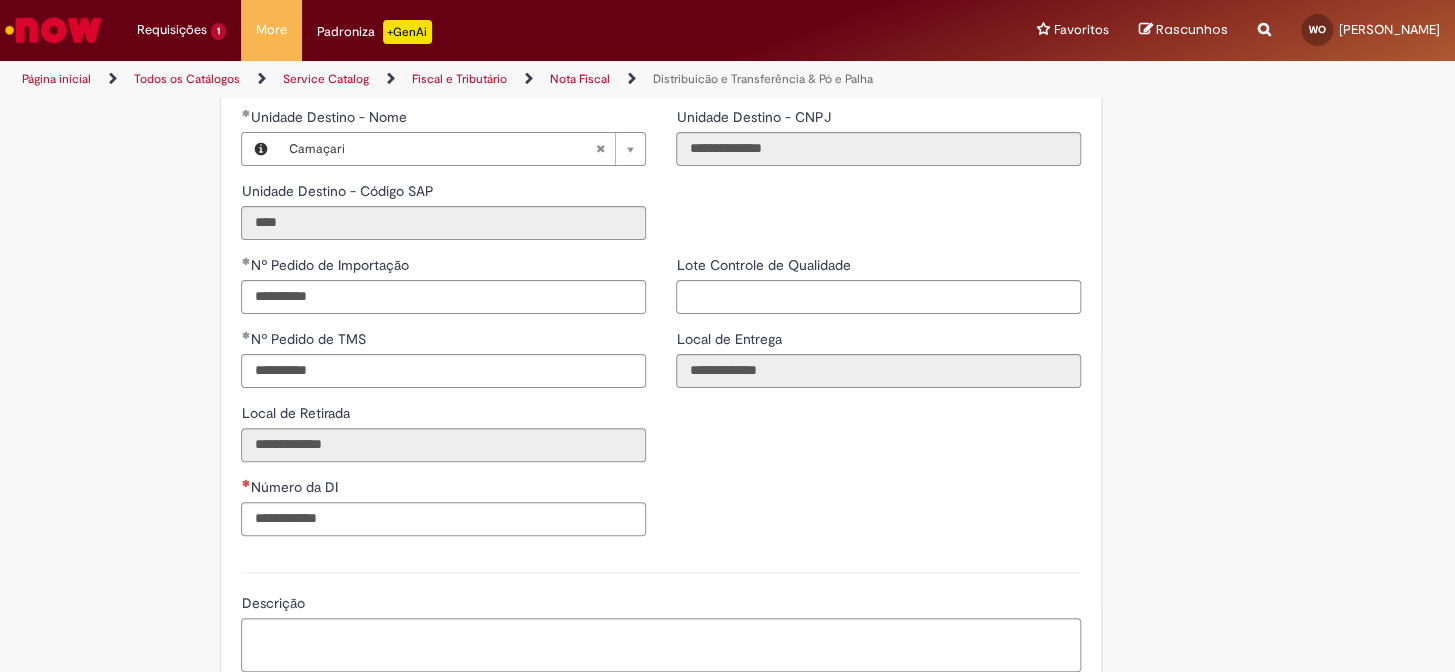 scroll, scrollTop: 2680, scrollLeft: 0, axis: vertical 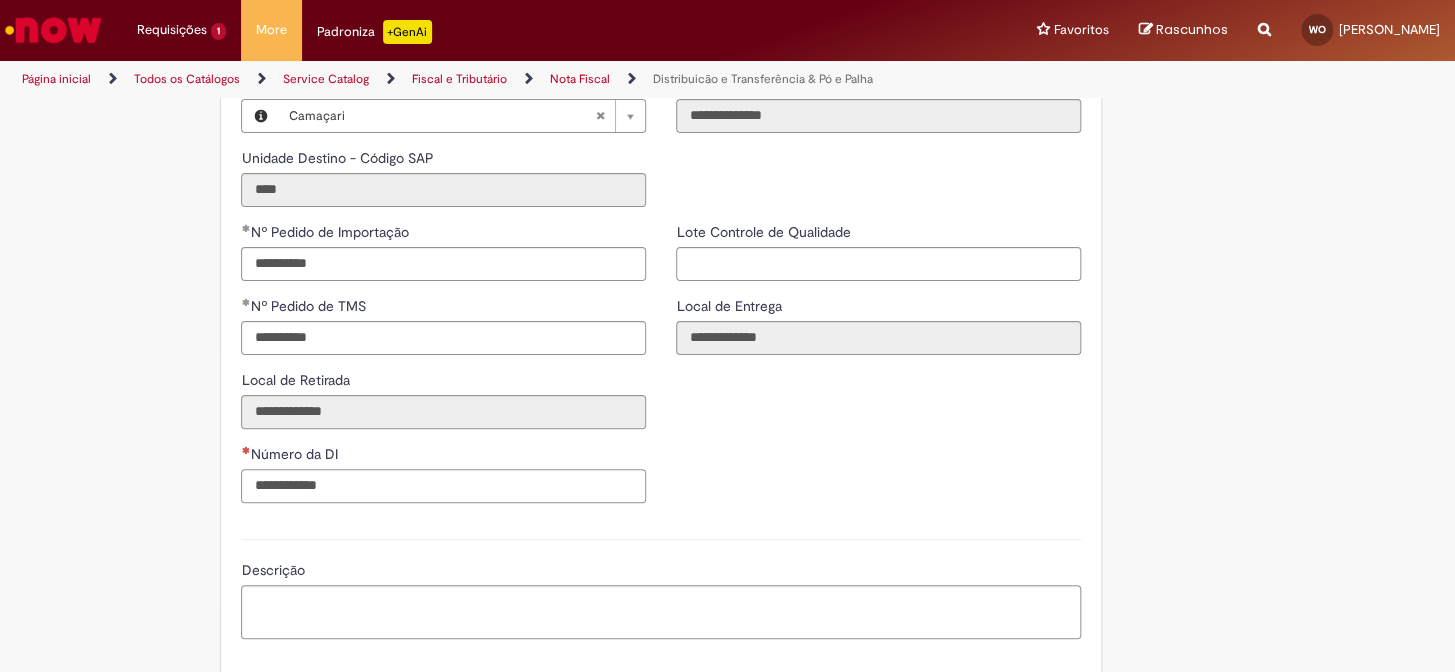click on "Número da DI" at bounding box center (443, 486) 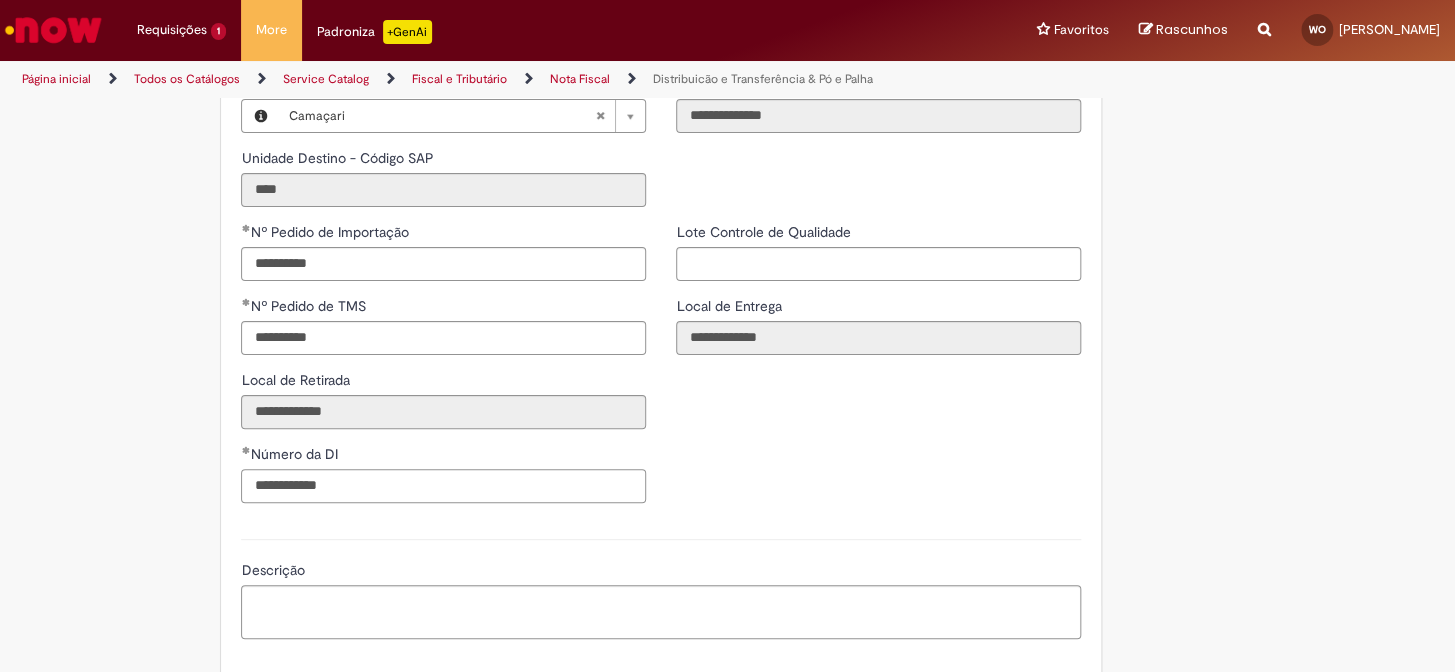type on "**********" 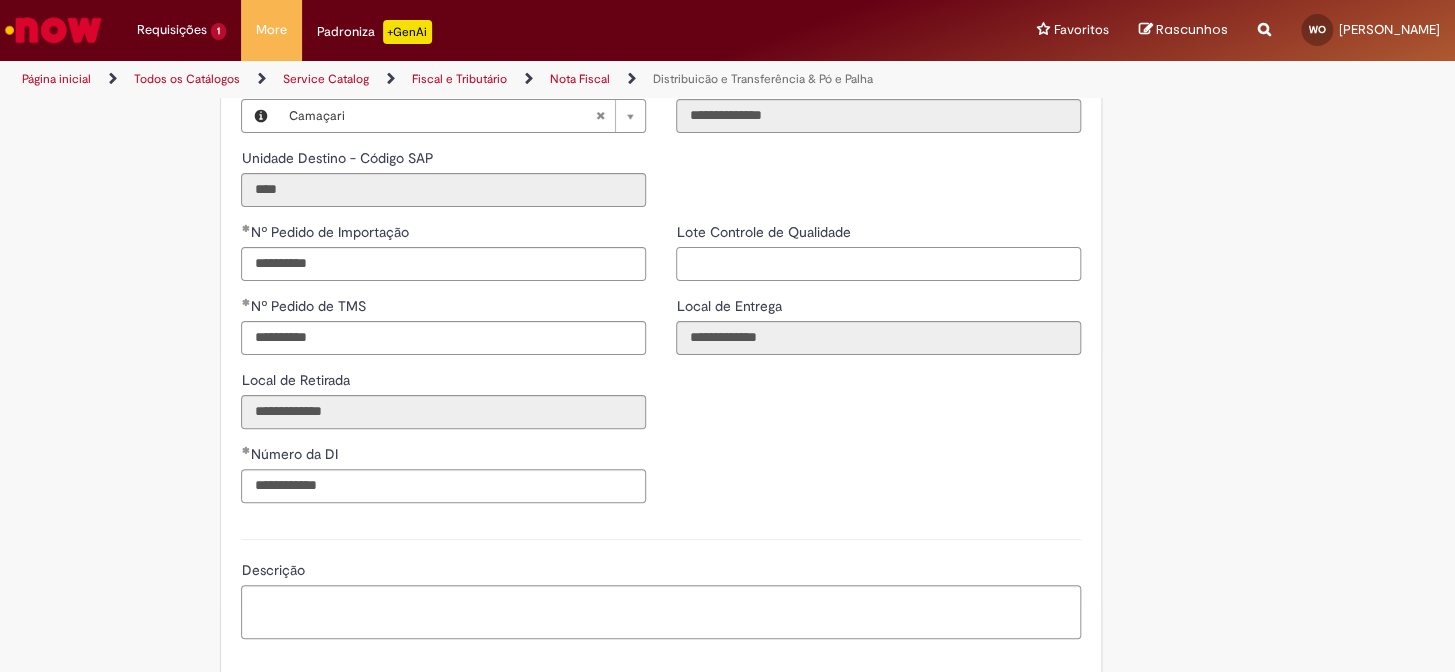 click on "Lote Controle de Qualidade" at bounding box center [878, 264] 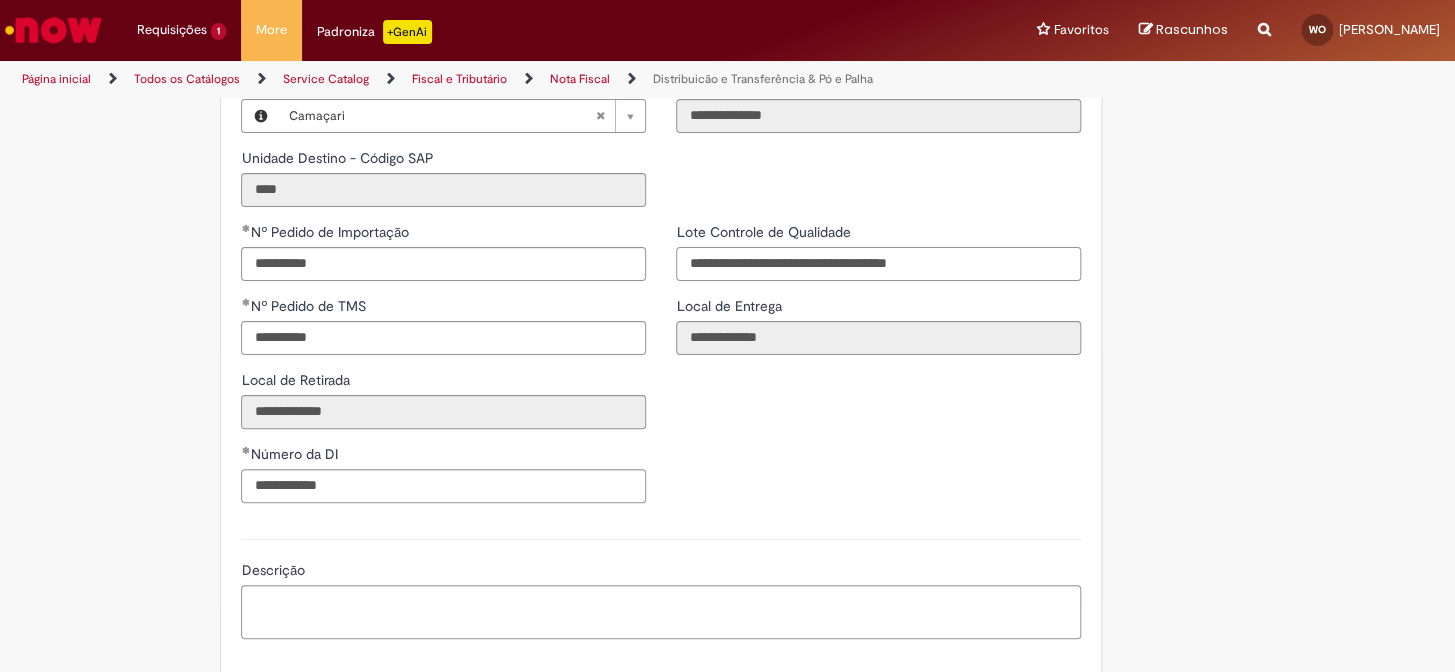 drag, startPoint x: 948, startPoint y: 274, endPoint x: 810, endPoint y: 290, distance: 138.92444 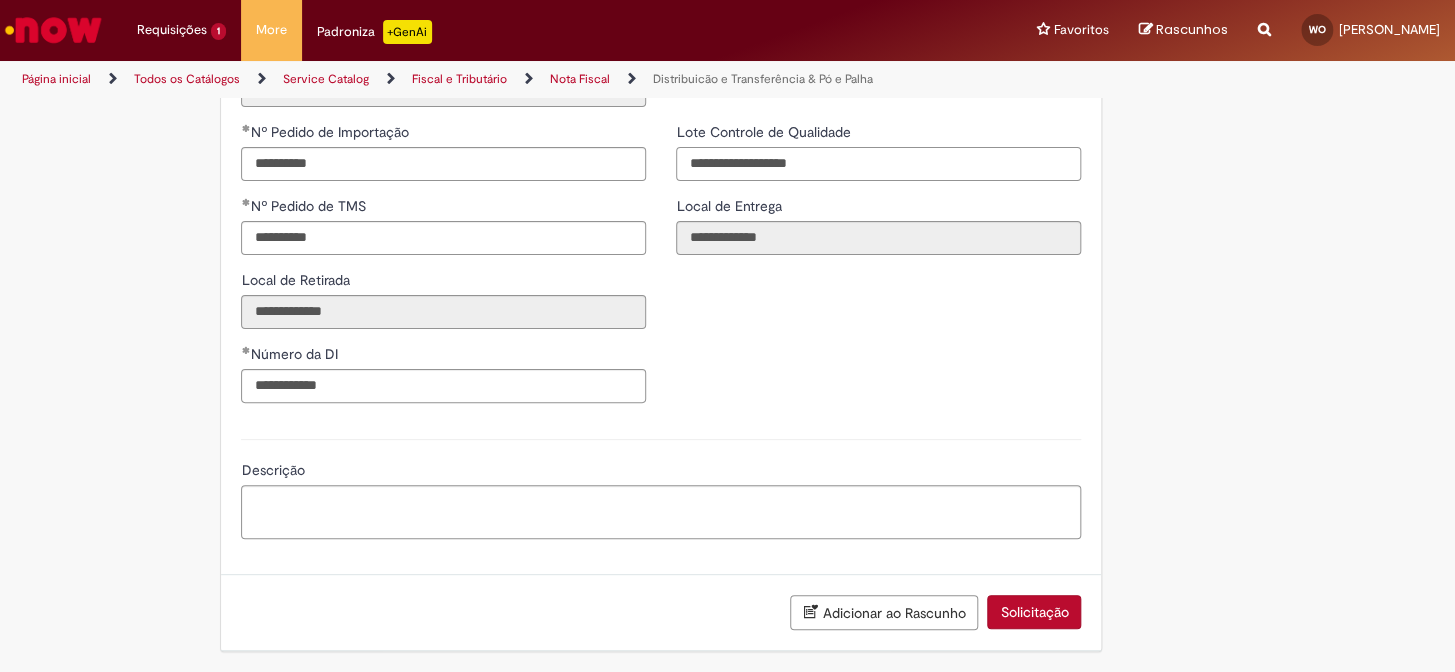 scroll, scrollTop: 2792, scrollLeft: 0, axis: vertical 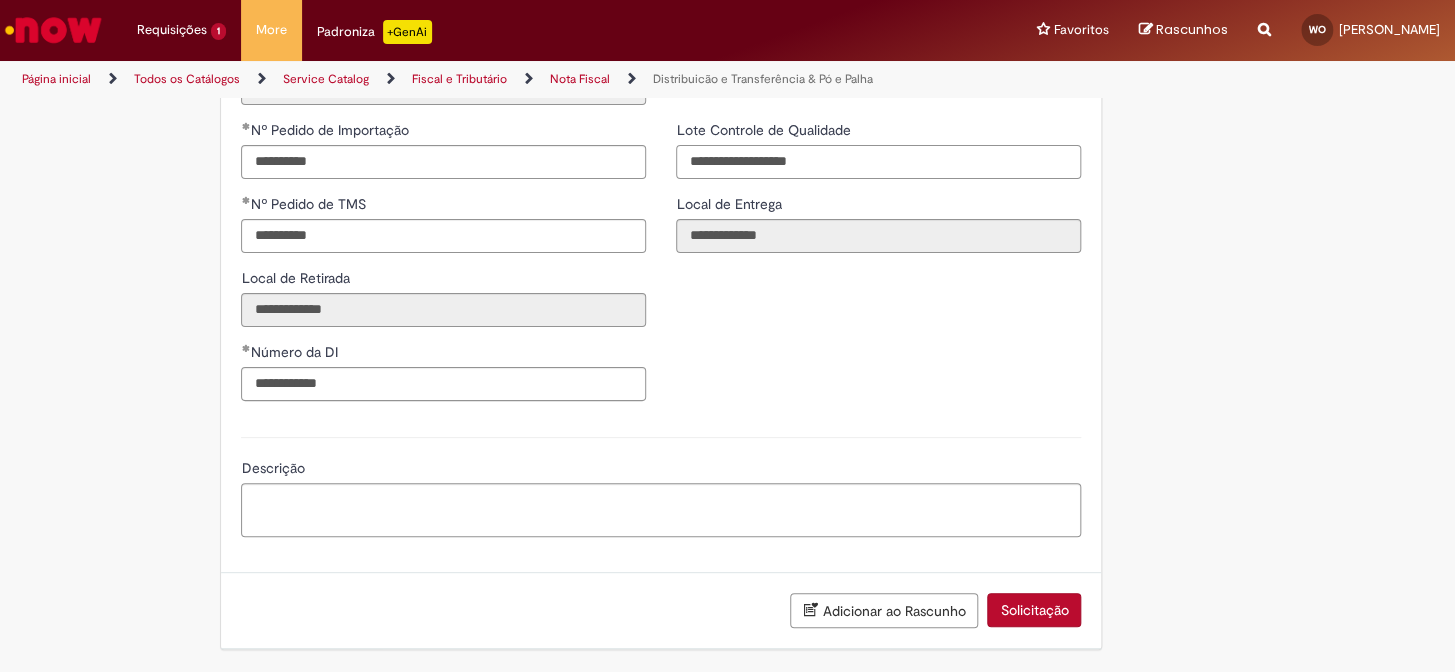 type on "**********" 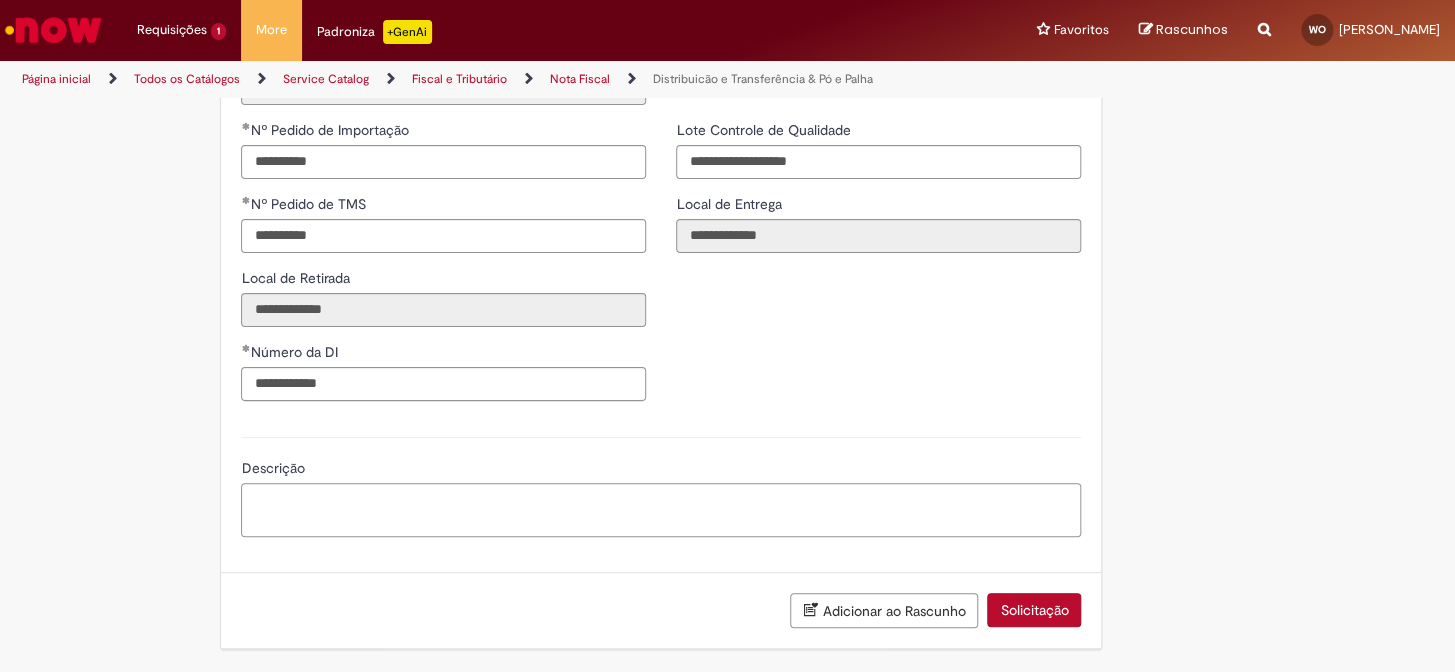 click on "Descrição" at bounding box center [661, 510] 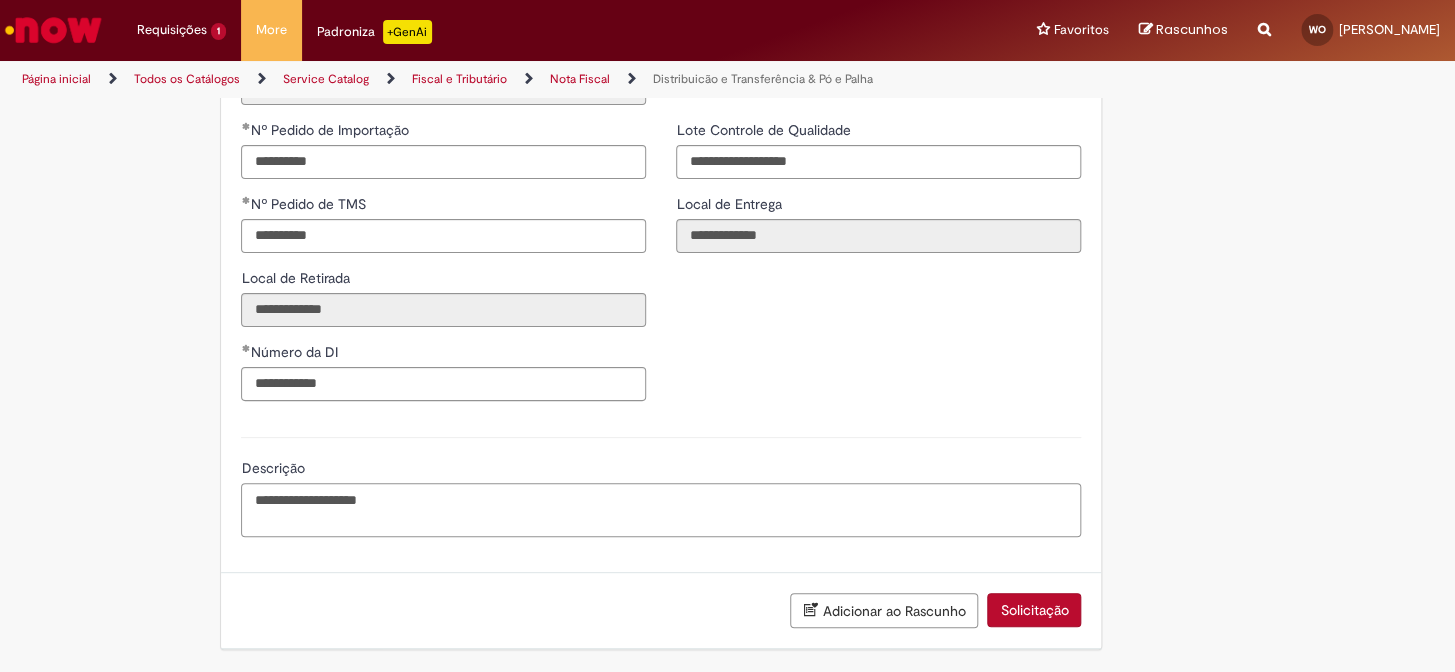 click on "**********" at bounding box center [661, 510] 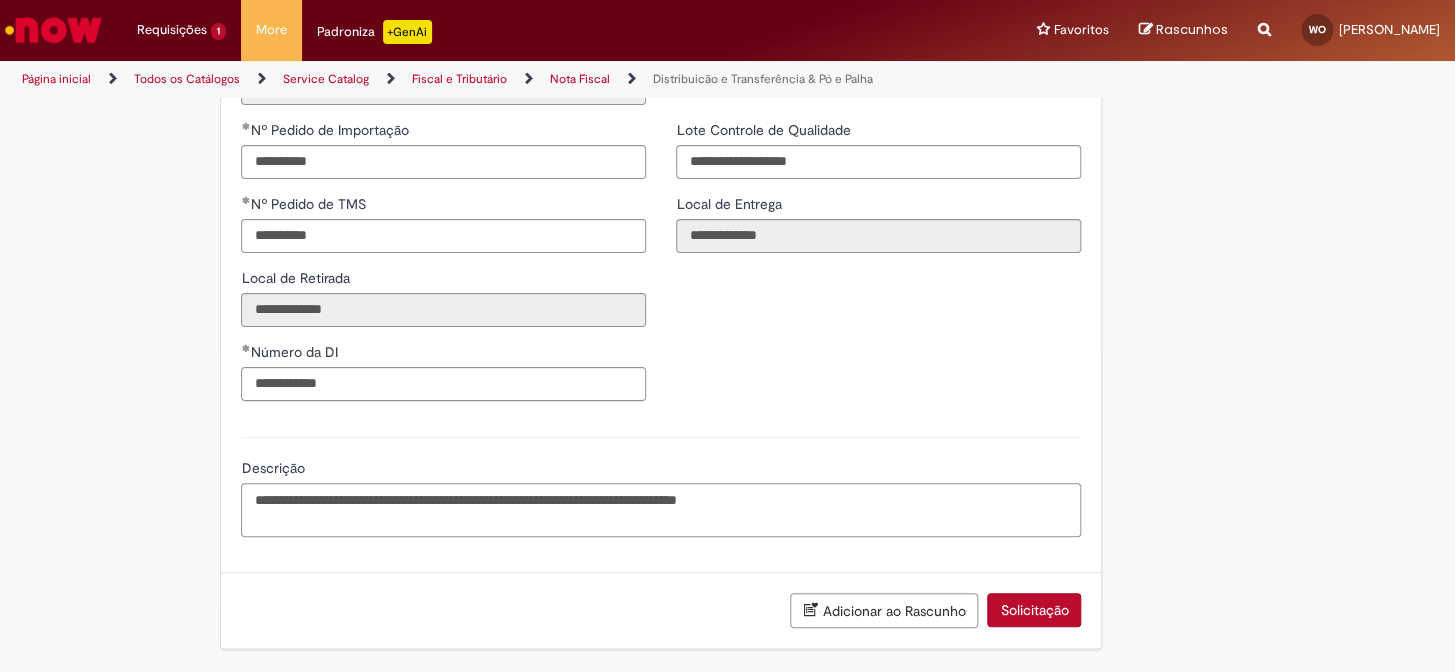 paste on "********" 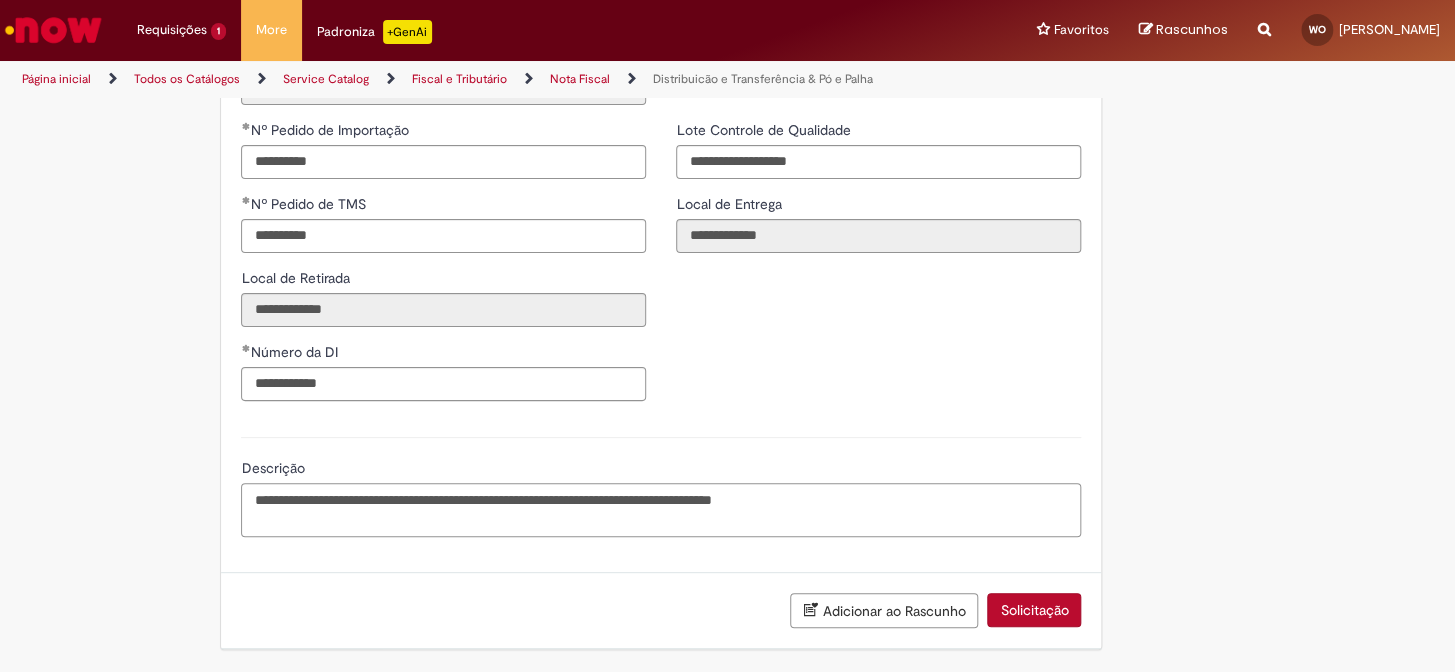 type on "**********" 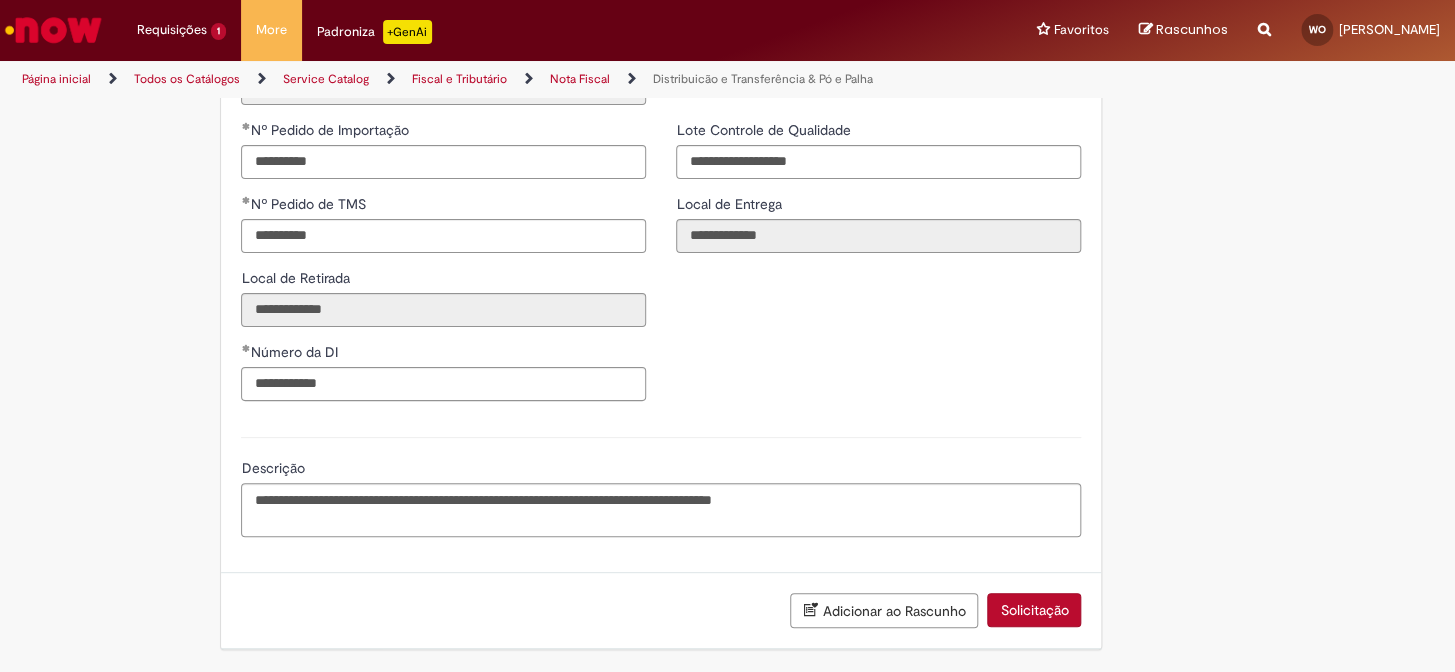click on "**********" at bounding box center (661, 268) 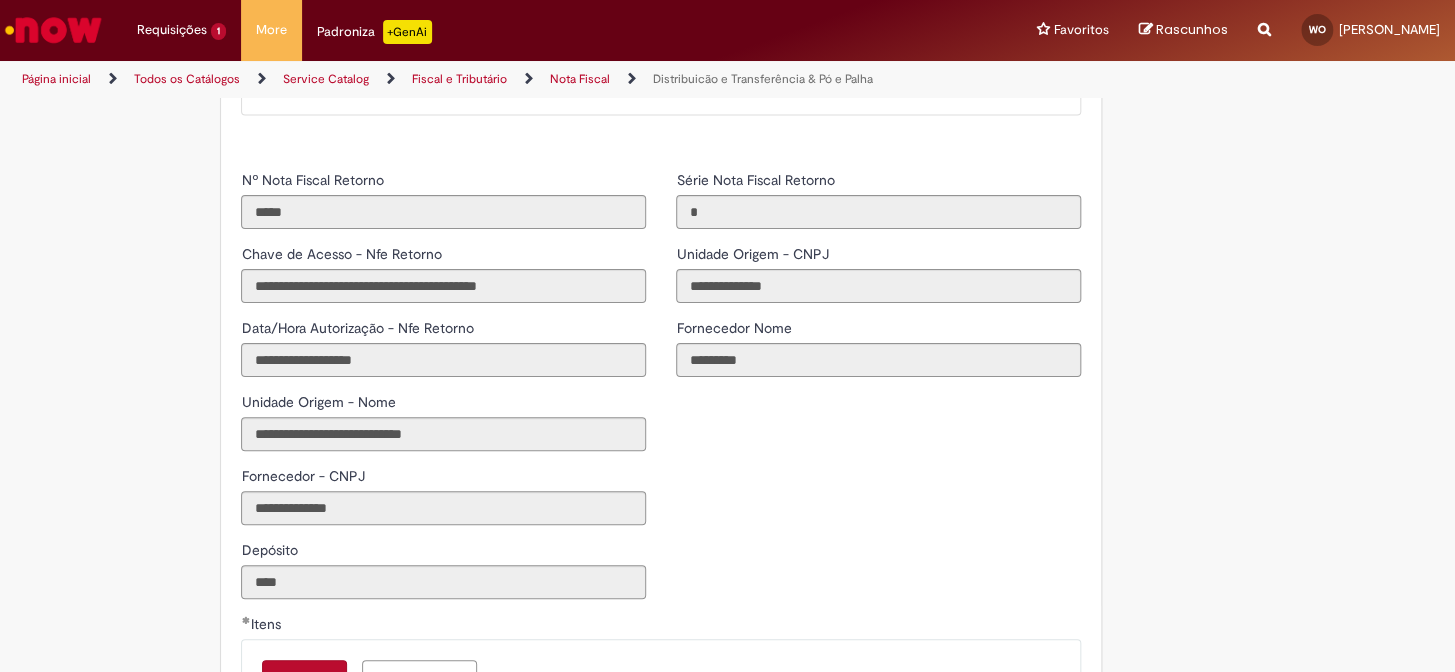 scroll, scrollTop: 1974, scrollLeft: 0, axis: vertical 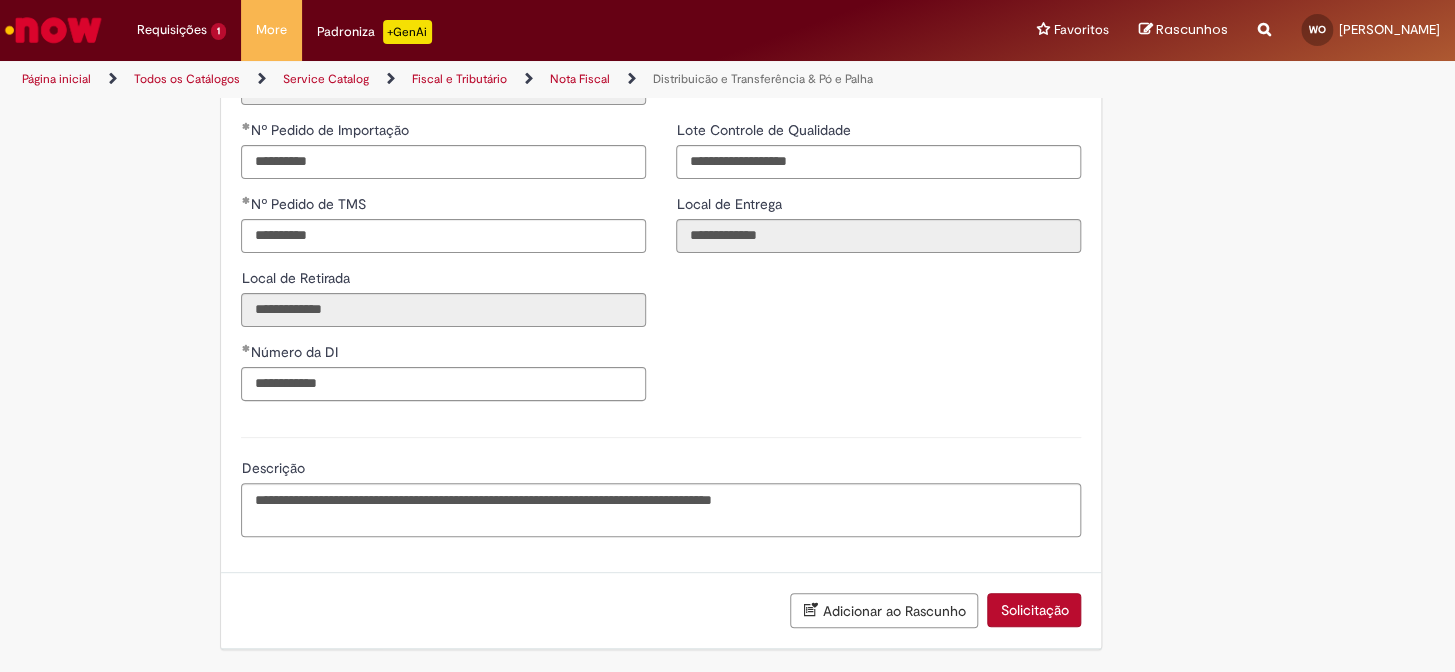 click on "Solicitação" at bounding box center [1034, 610] 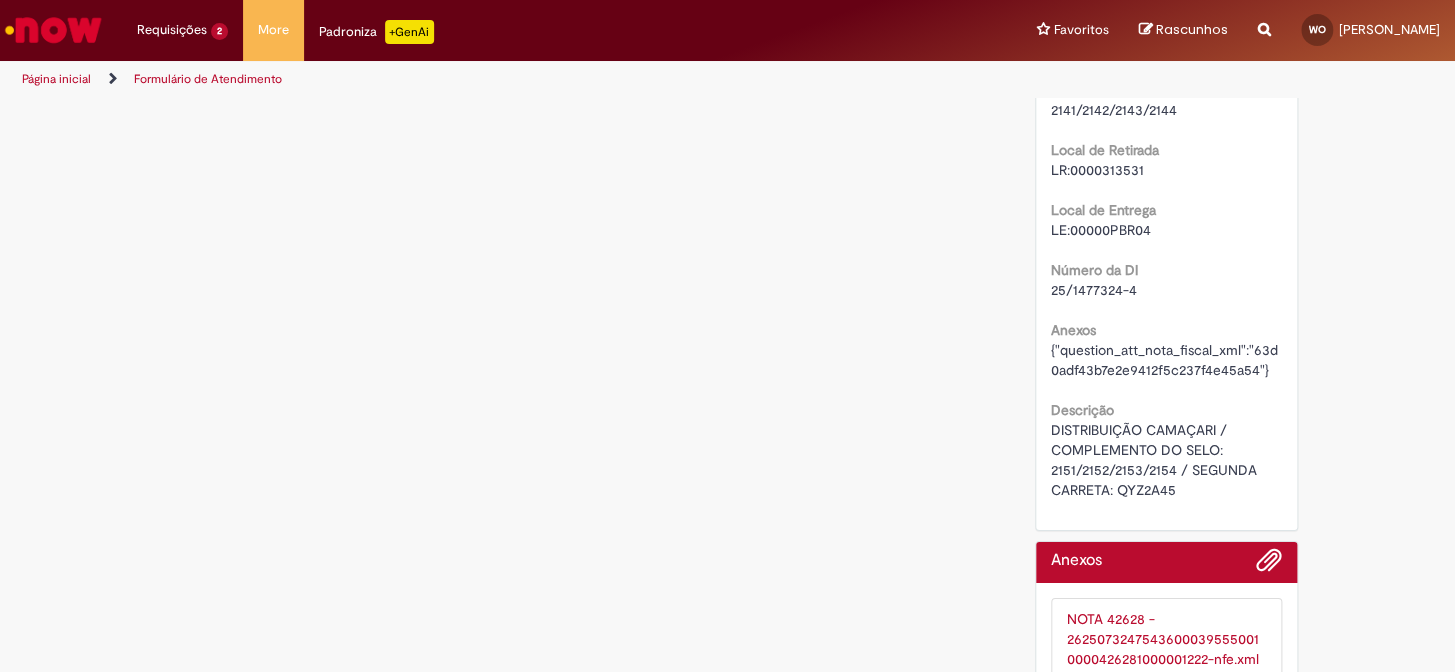 scroll, scrollTop: 0, scrollLeft: 0, axis: both 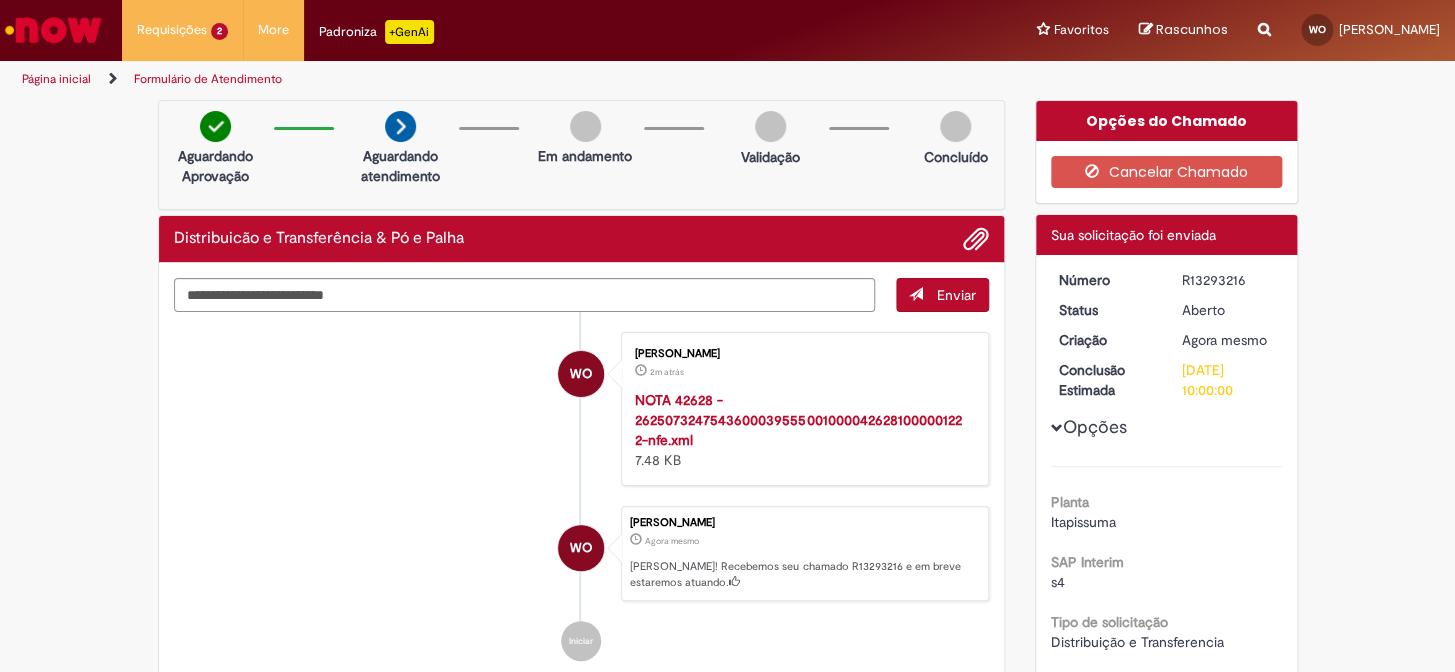 click at bounding box center (53, 30) 